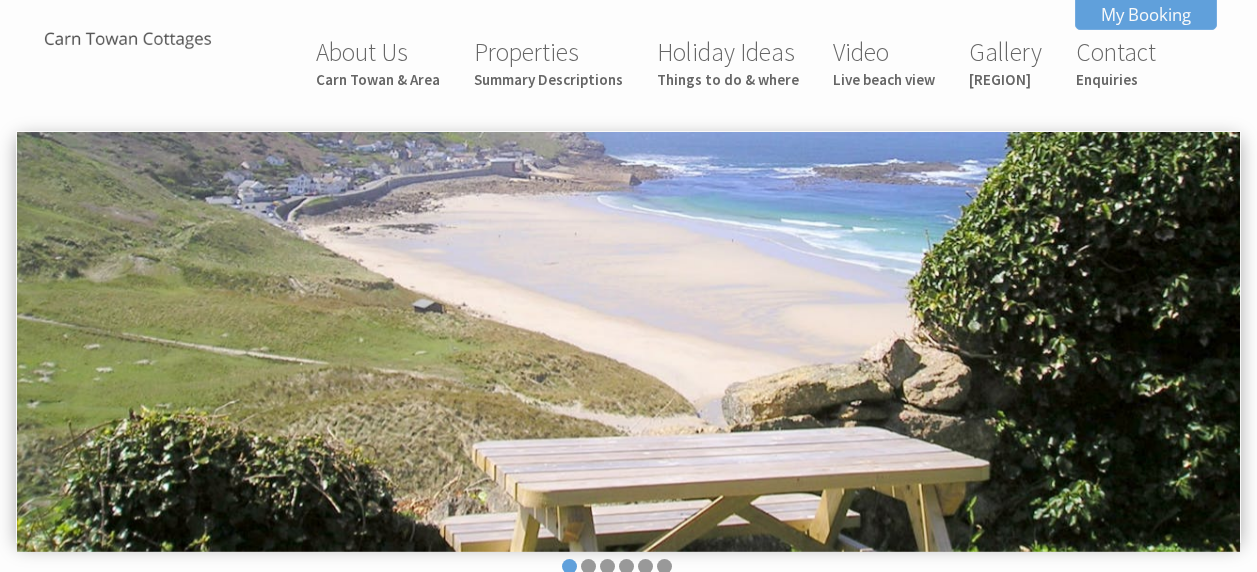 scroll, scrollTop: 0, scrollLeft: 0, axis: both 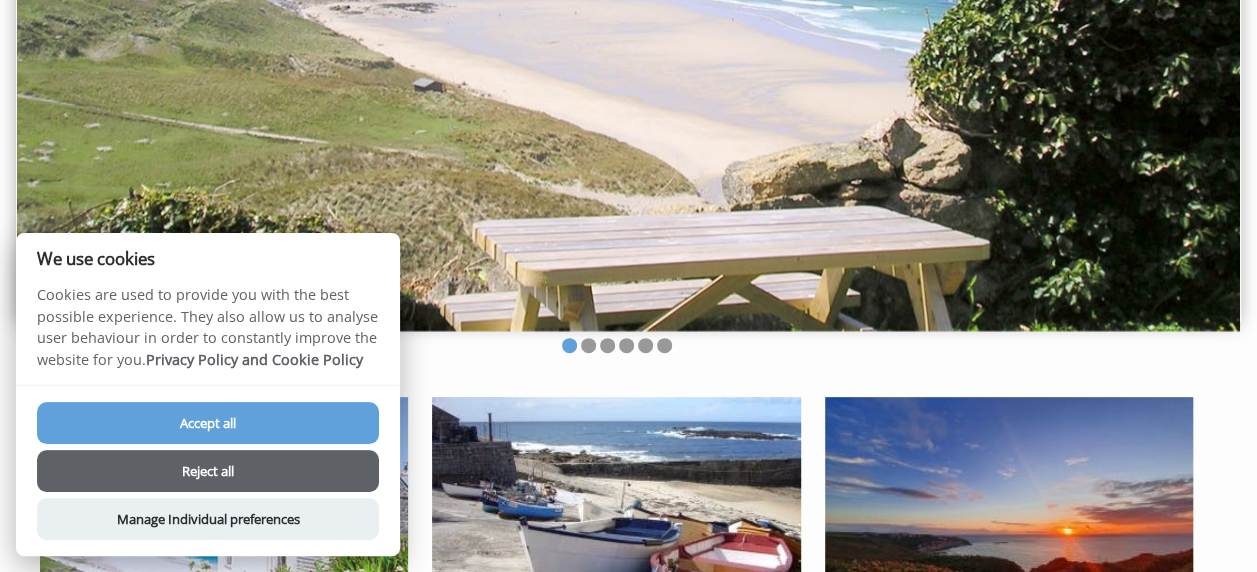 click on "Reject all" at bounding box center (208, 471) 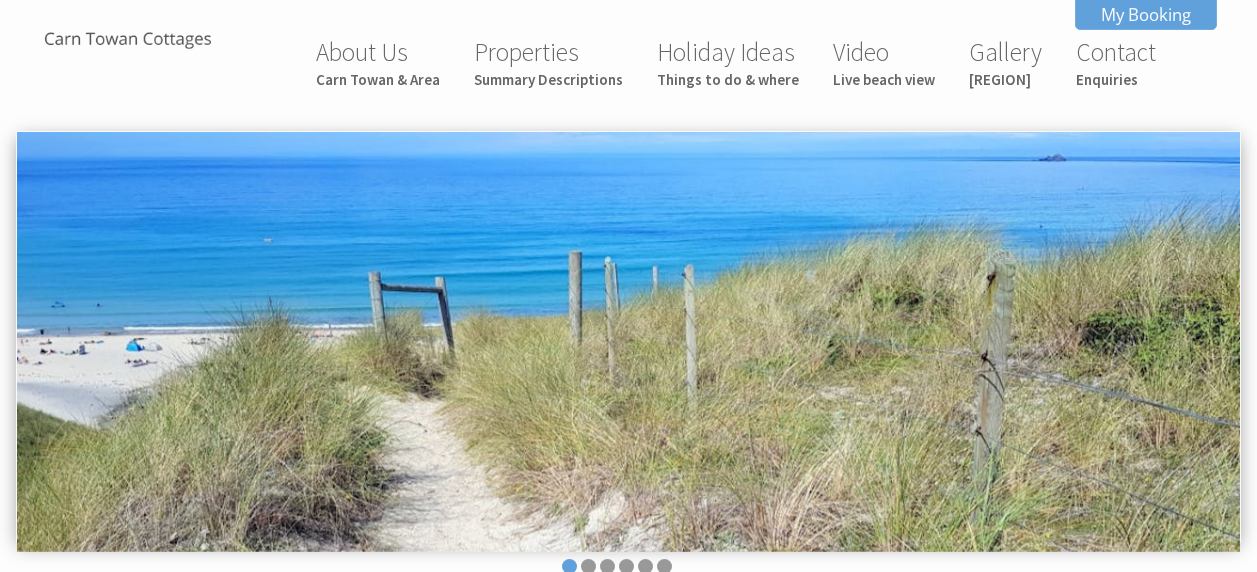 scroll, scrollTop: 221, scrollLeft: 0, axis: vertical 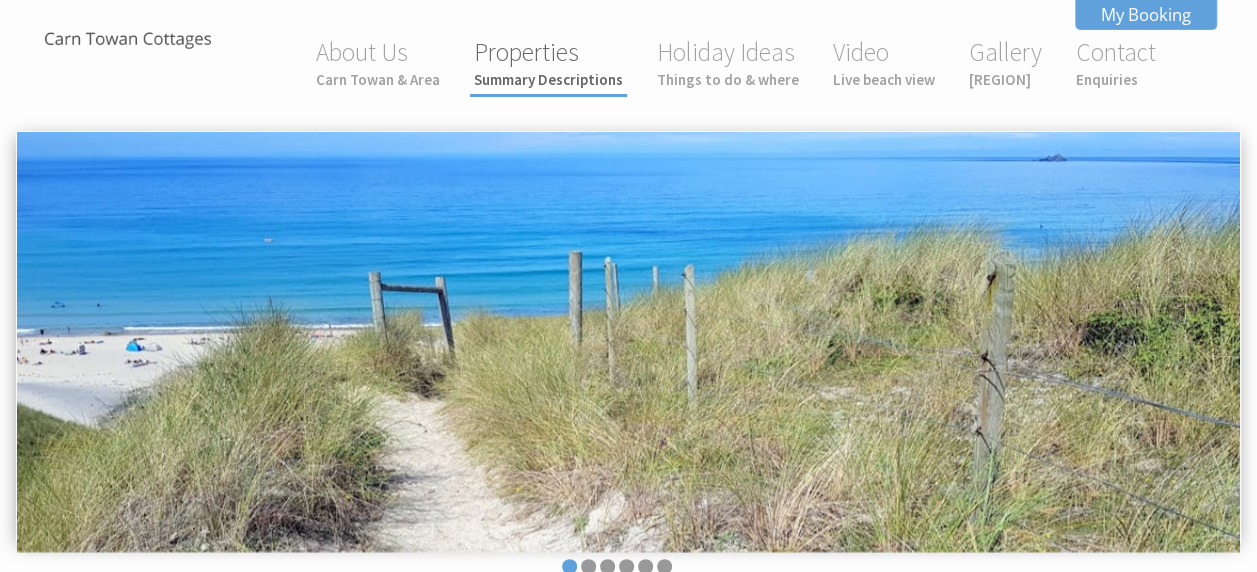 click on "Properties  Summary Descriptions" at bounding box center [548, 62] 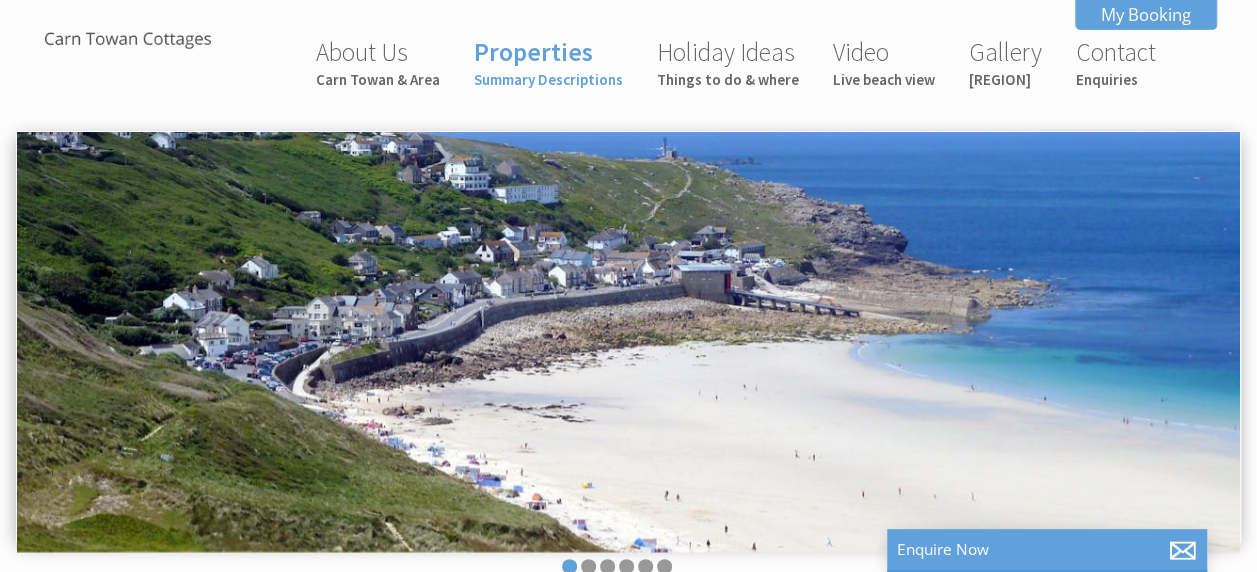 scroll, scrollTop: 0, scrollLeft: 18, axis: horizontal 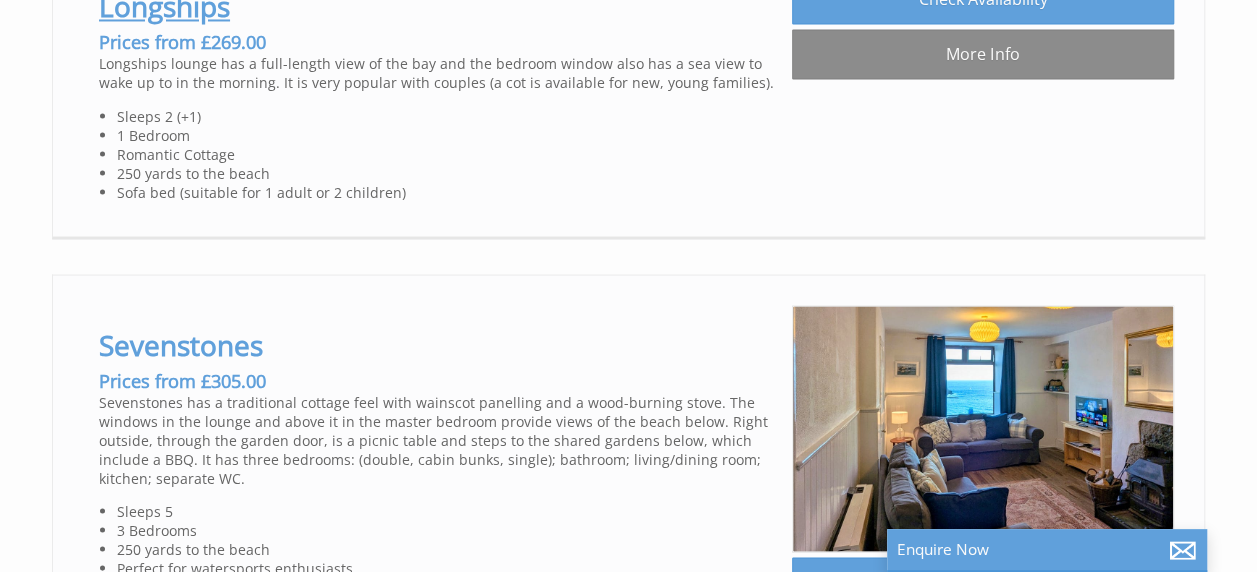 click on "Longships" at bounding box center (164, 6) 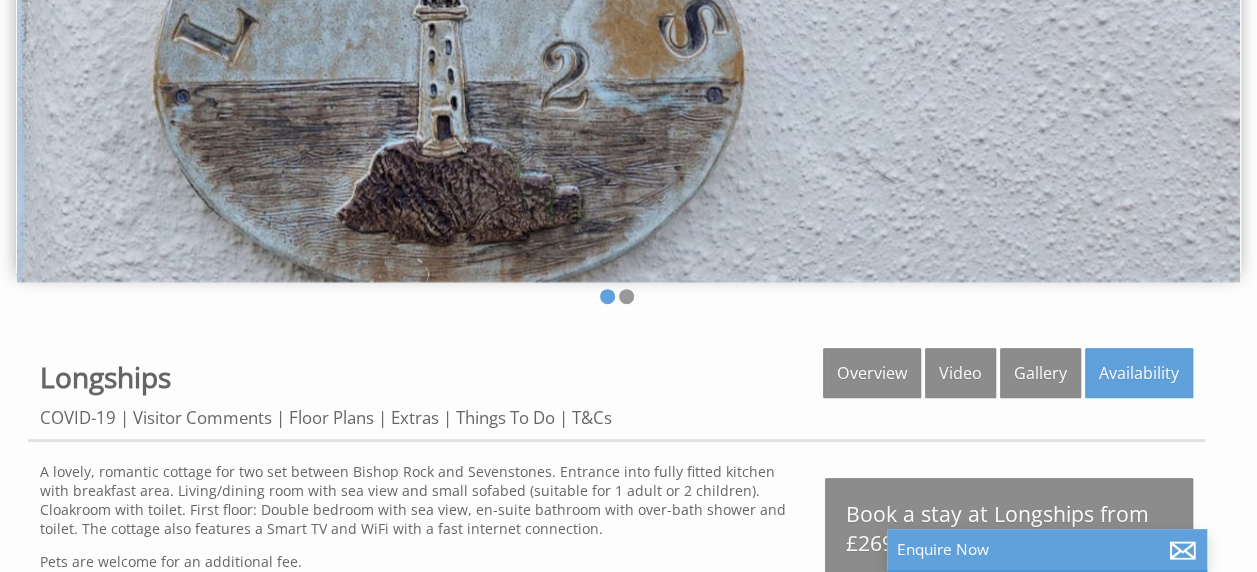 scroll, scrollTop: 212, scrollLeft: 0, axis: vertical 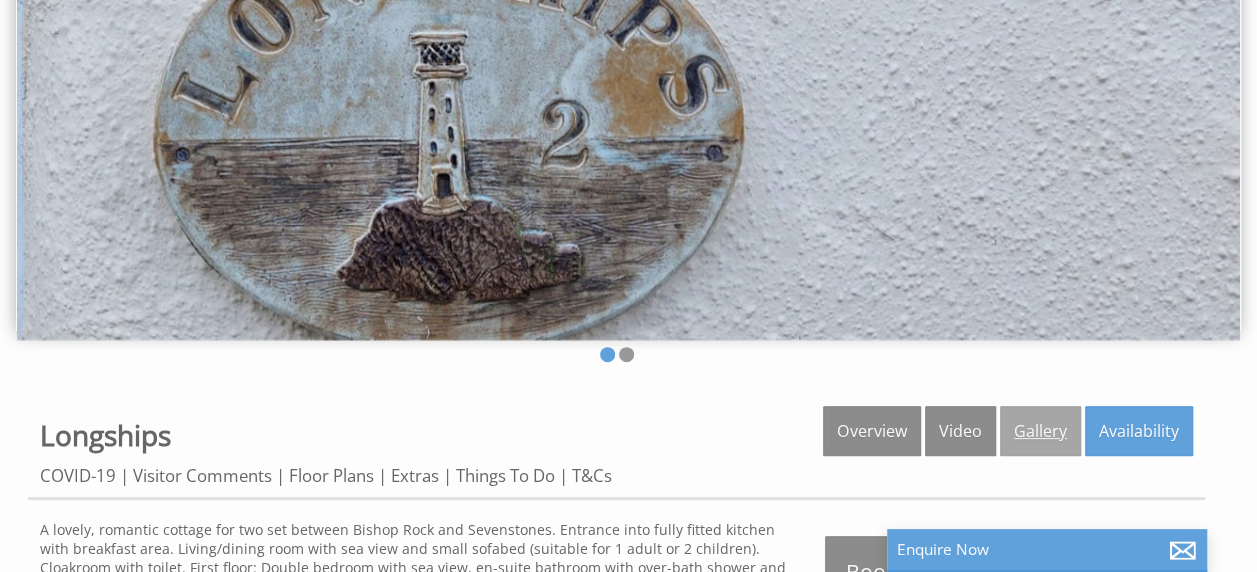 click on "Gallery" at bounding box center (1040, 431) 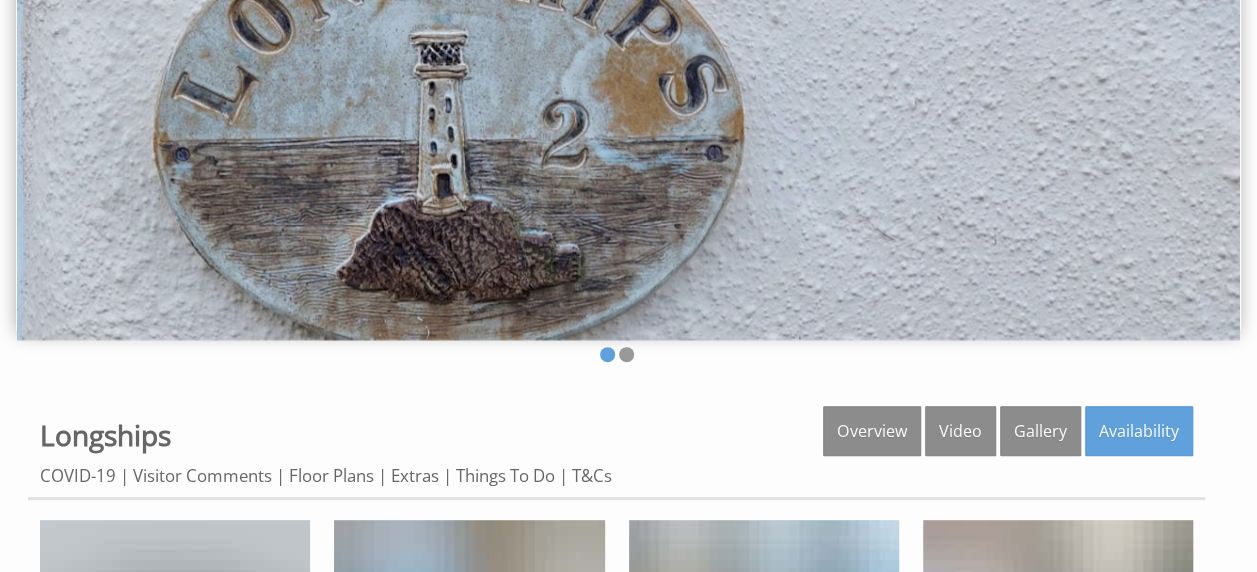 scroll, scrollTop: 0, scrollLeft: 0, axis: both 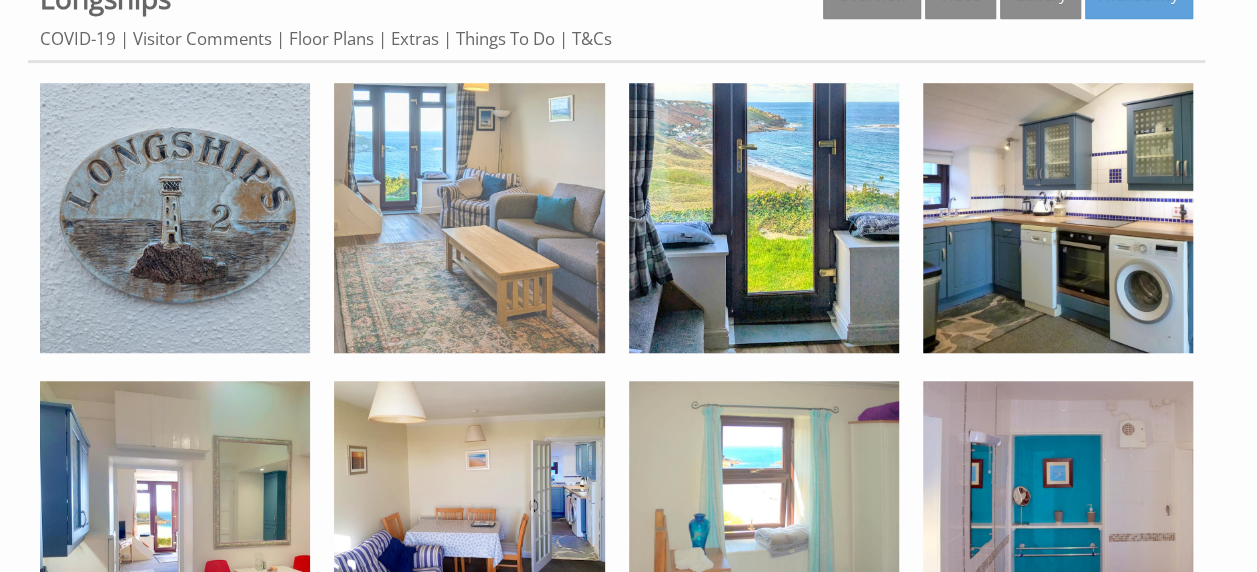 click at bounding box center [469, 218] 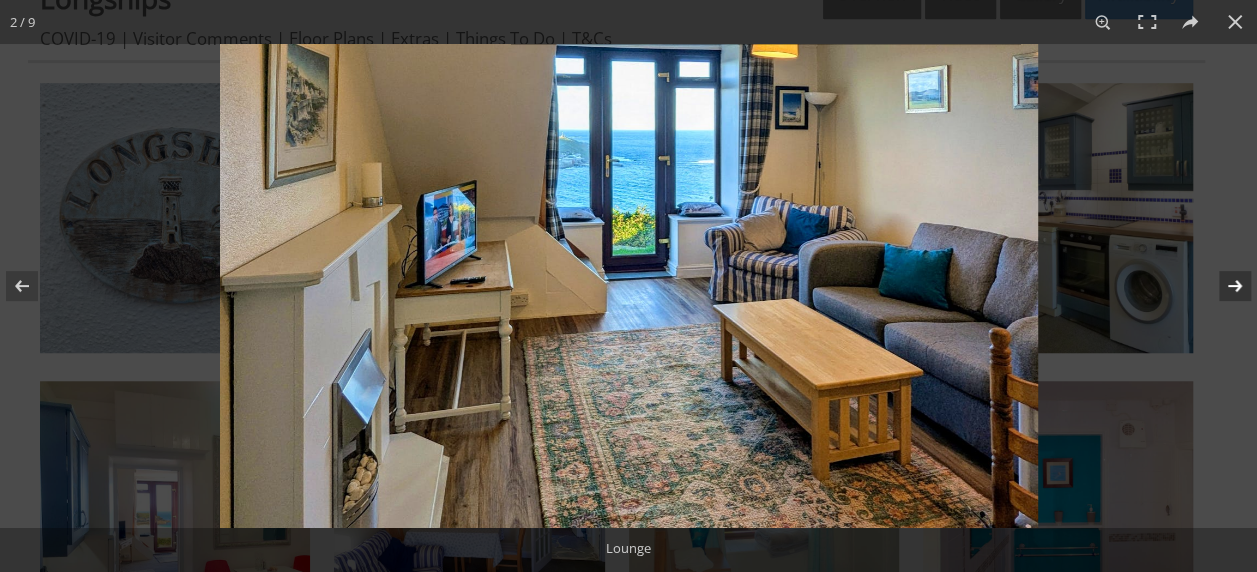 click at bounding box center (1222, 286) 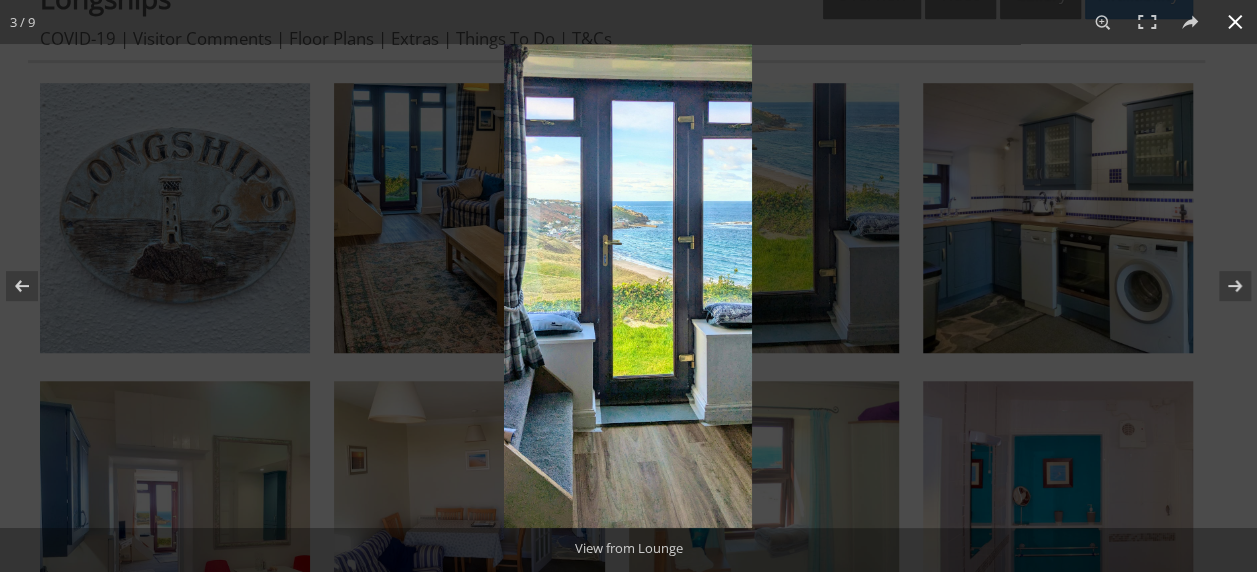 click at bounding box center (1235, 22) 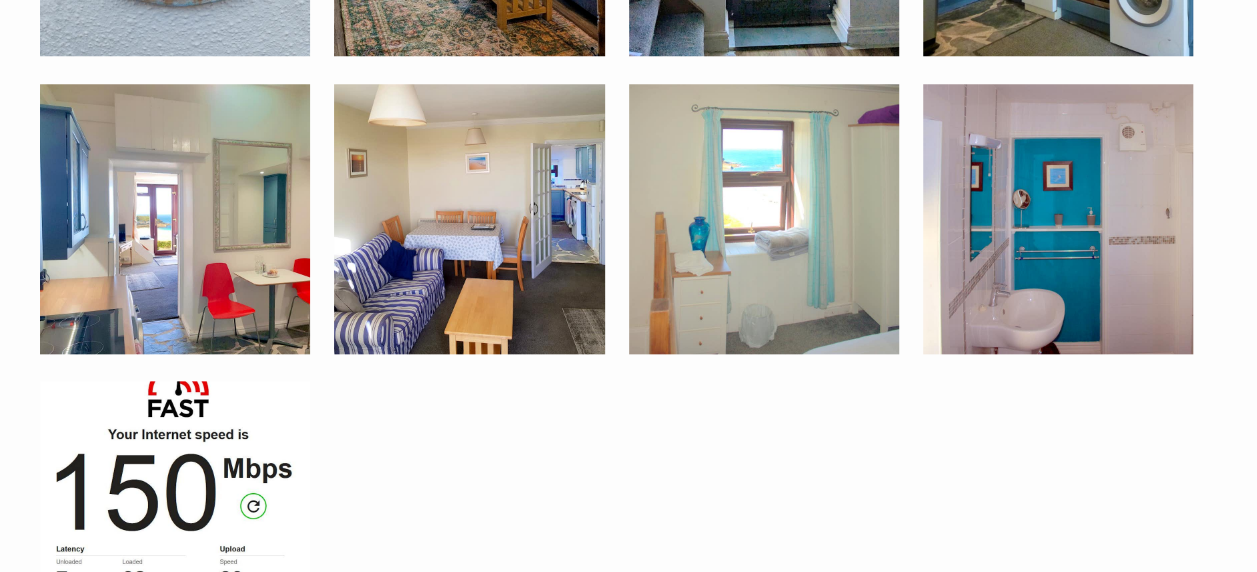 scroll, scrollTop: 1008, scrollLeft: 0, axis: vertical 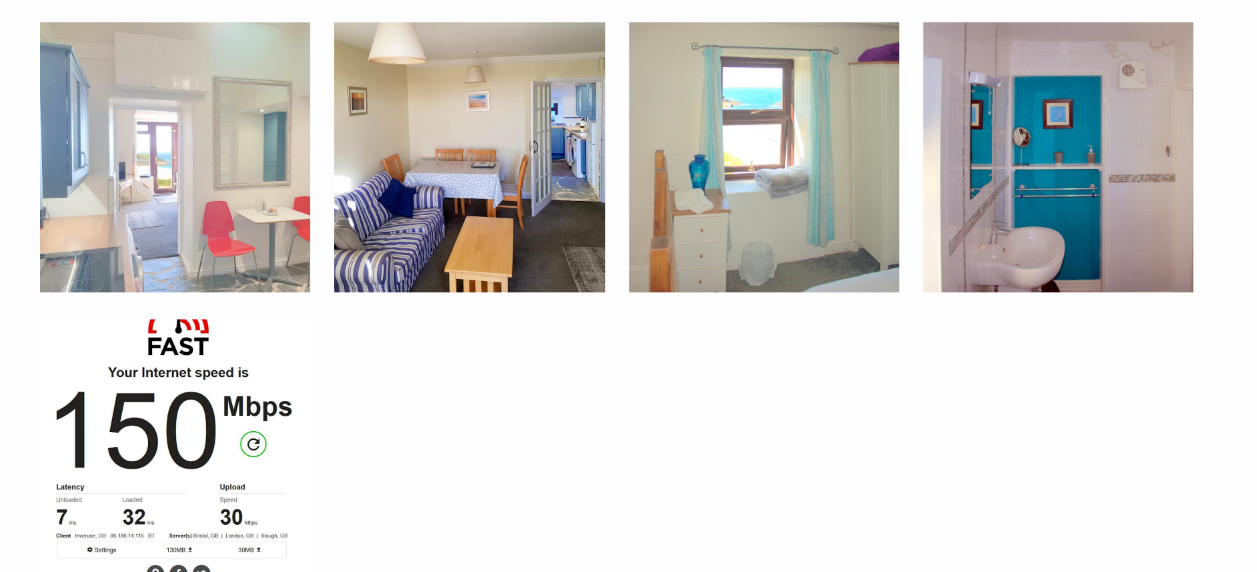click at bounding box center (175, 157) 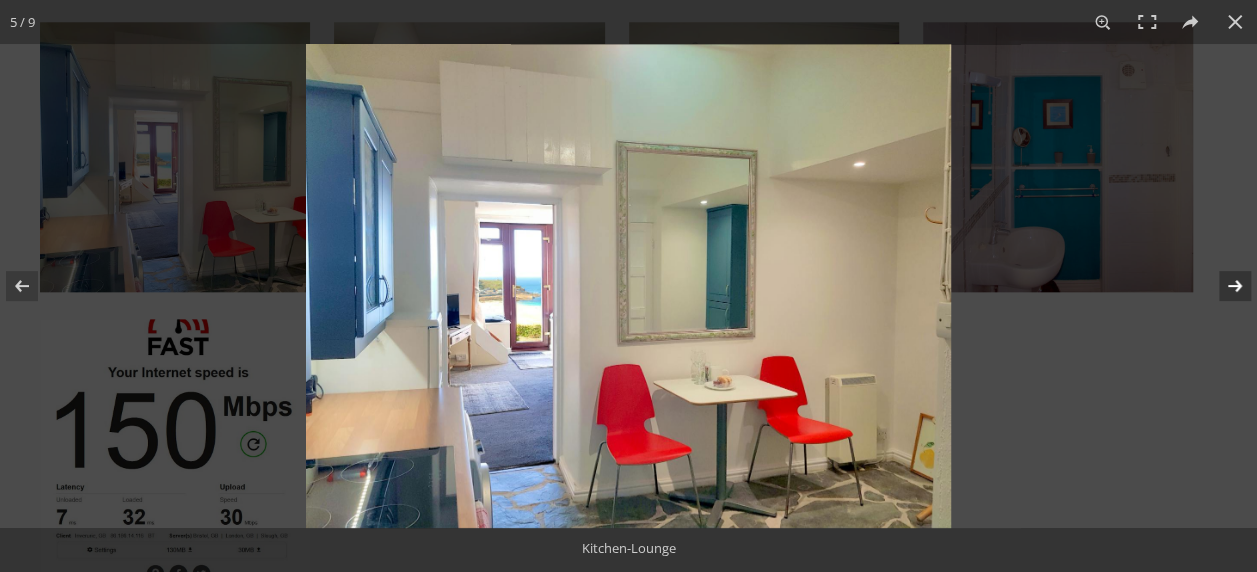click at bounding box center [1222, 286] 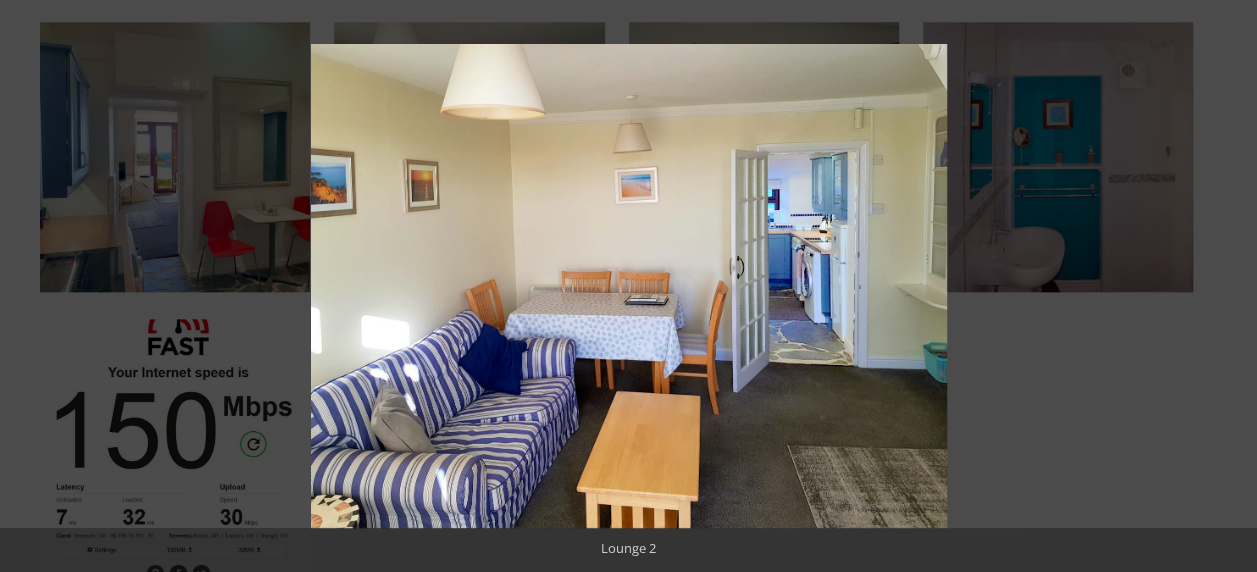 click at bounding box center (1222, 286) 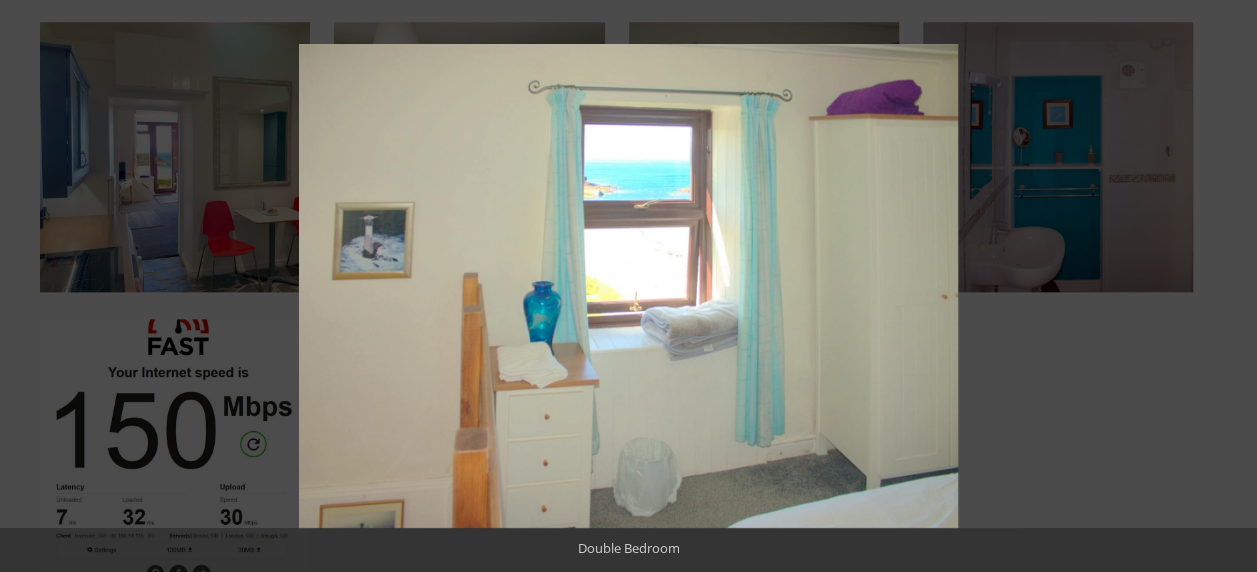 click at bounding box center [1222, 286] 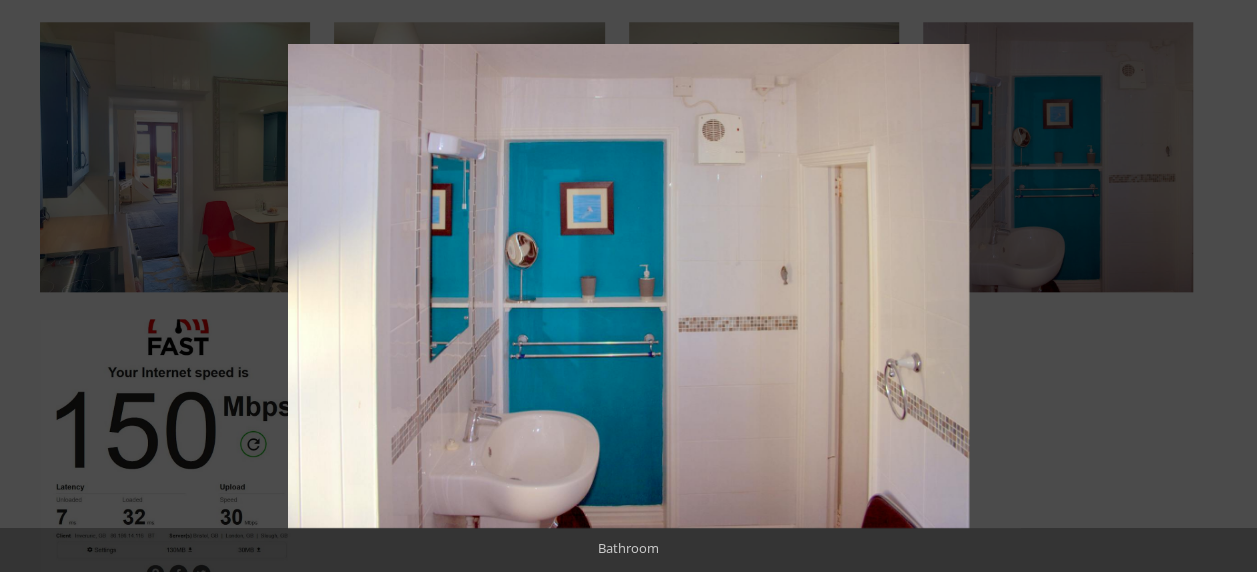 click at bounding box center [1222, 286] 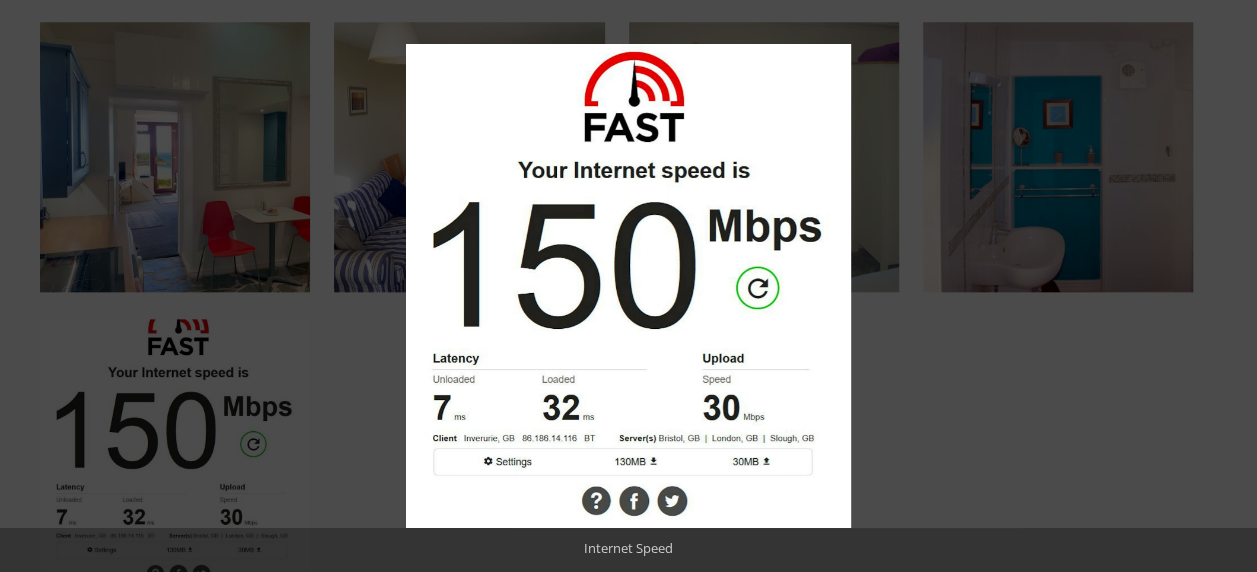 click at bounding box center [1222, 286] 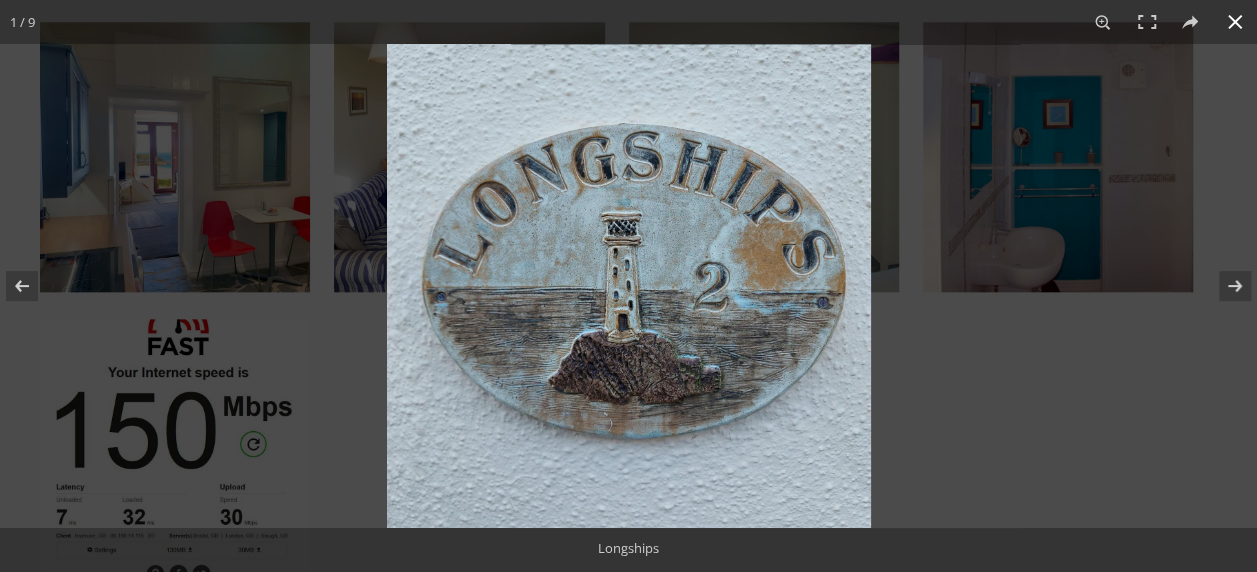 click at bounding box center [1235, 22] 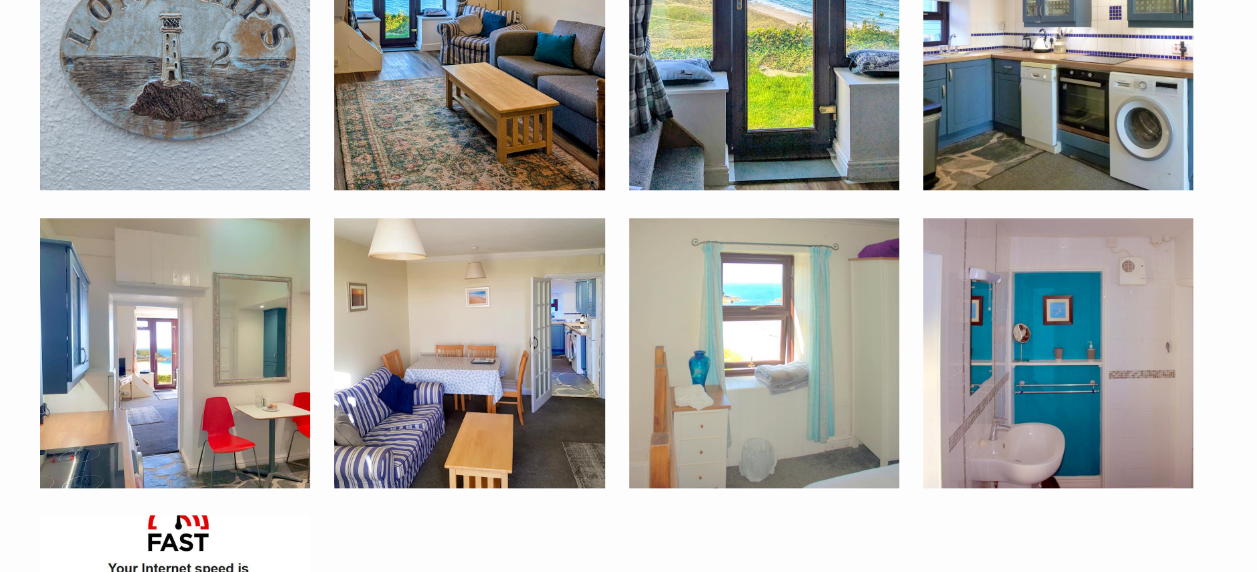 scroll, scrollTop: 820, scrollLeft: 0, axis: vertical 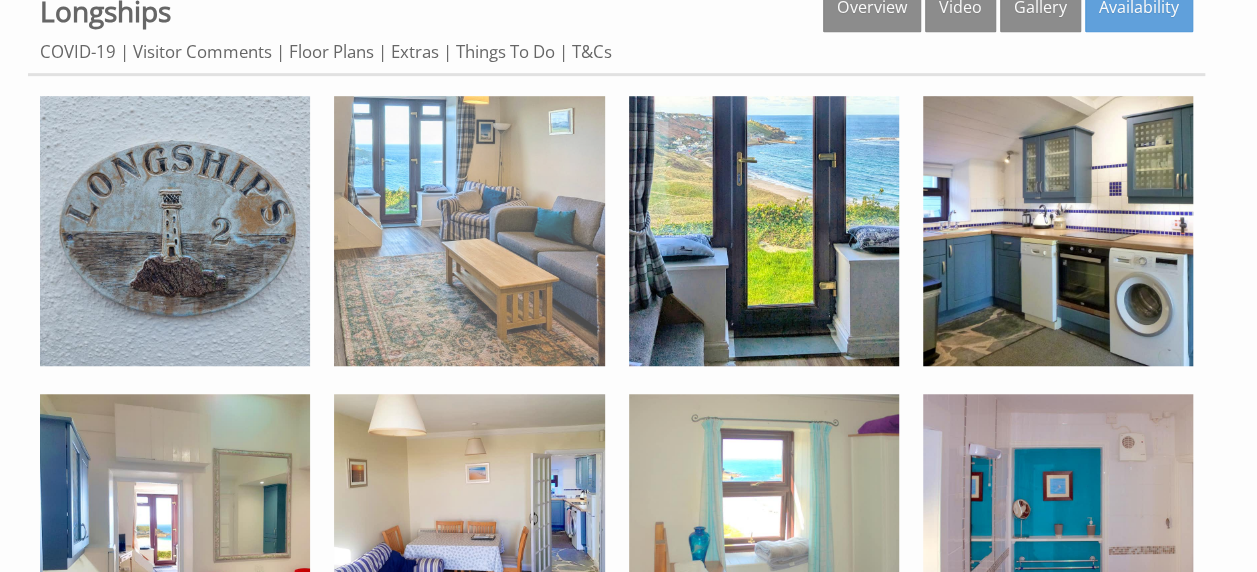 click at bounding box center (469, 231) 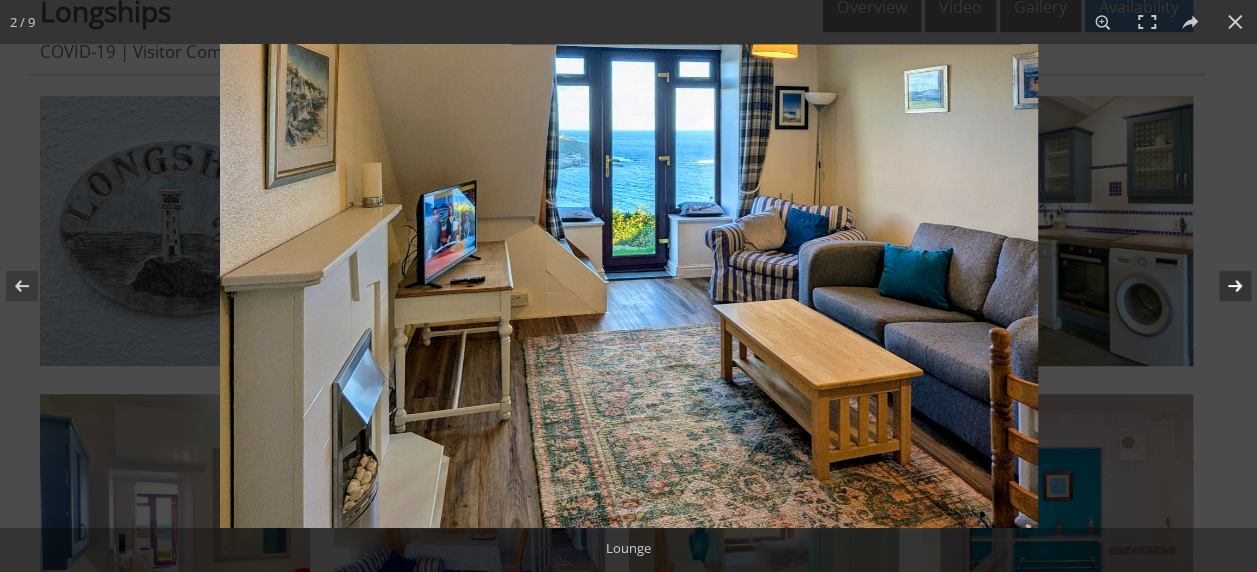 click at bounding box center (1222, 286) 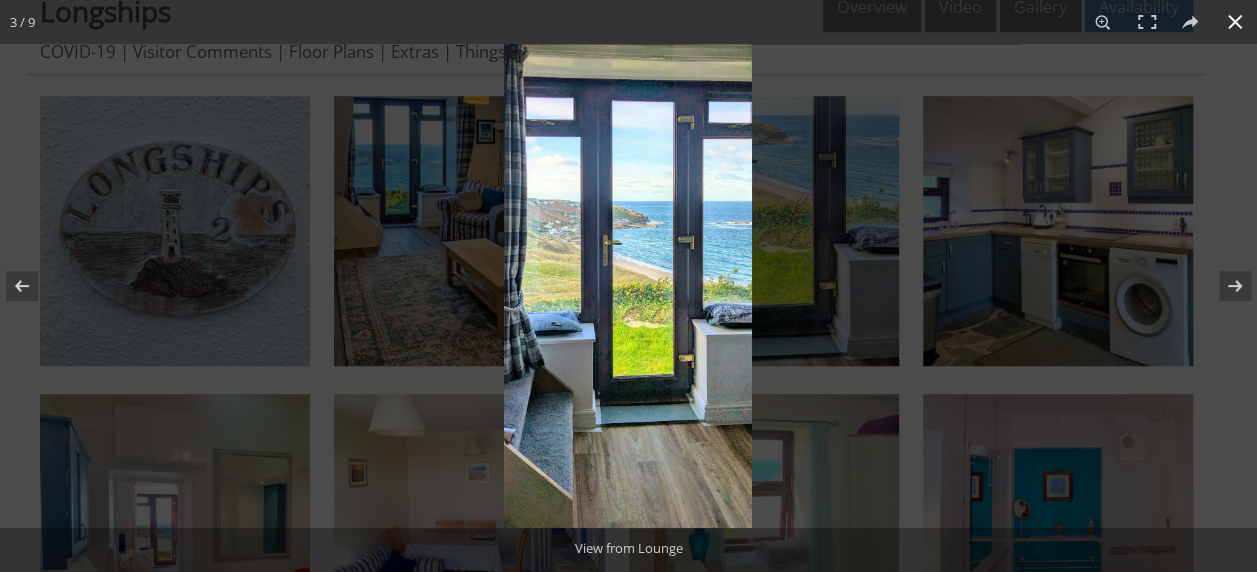 click at bounding box center (1235, 22) 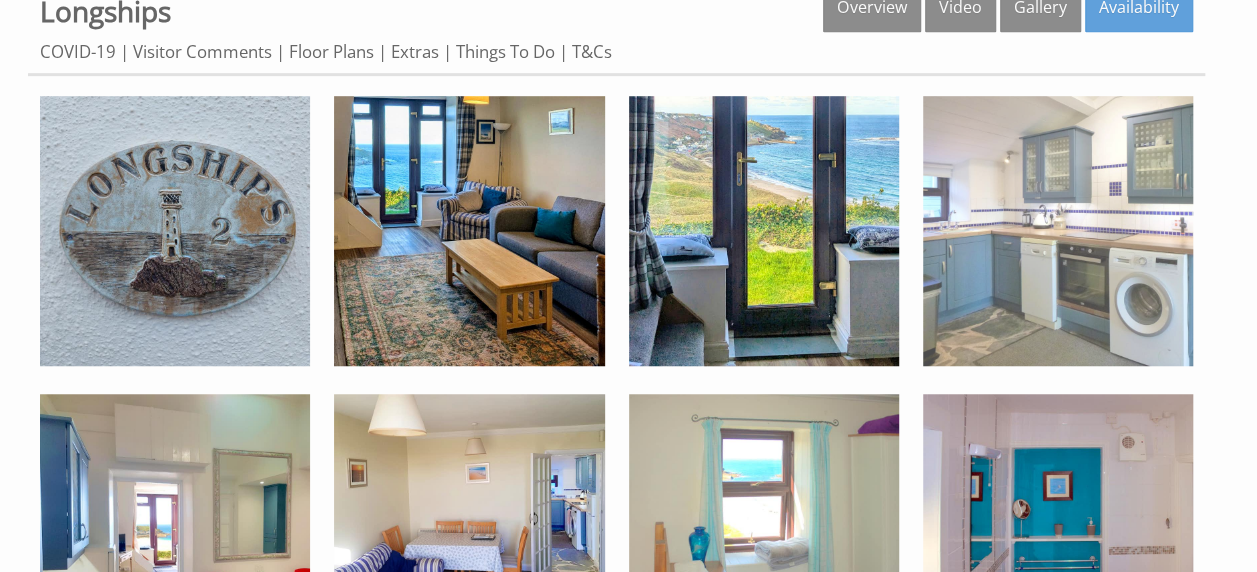 click at bounding box center [1058, 231] 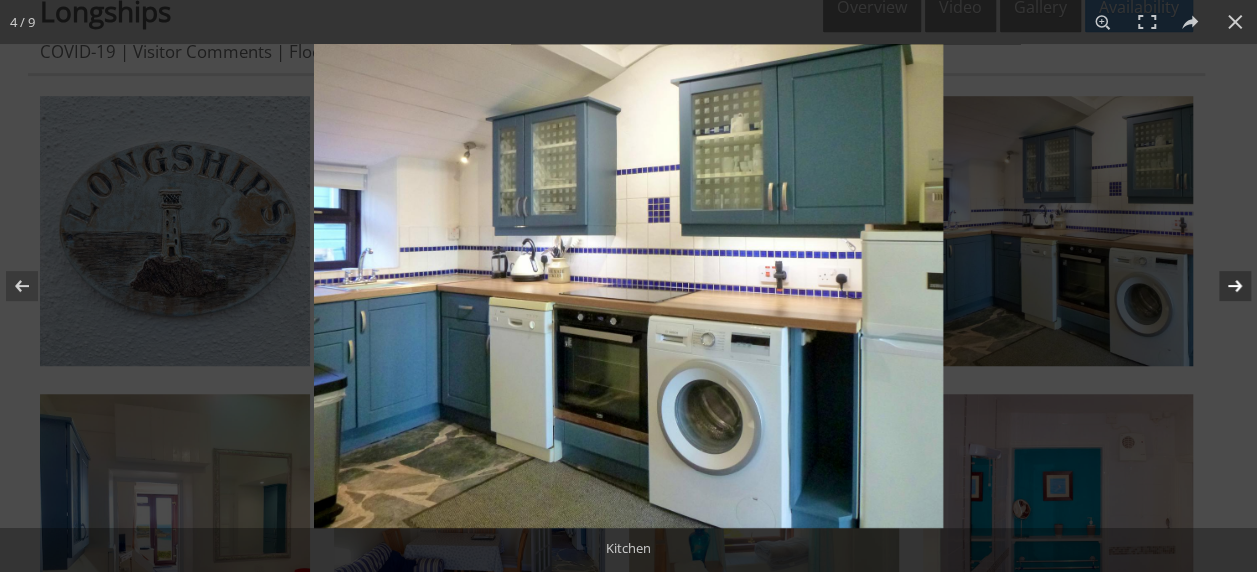 click at bounding box center (1222, 286) 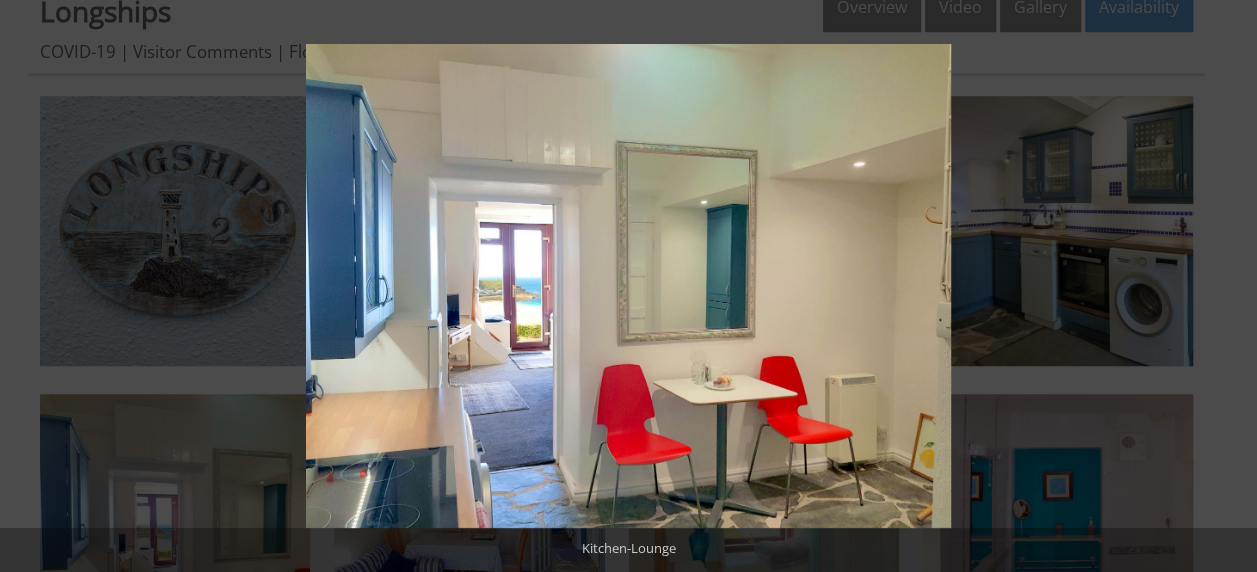 click at bounding box center [1222, 286] 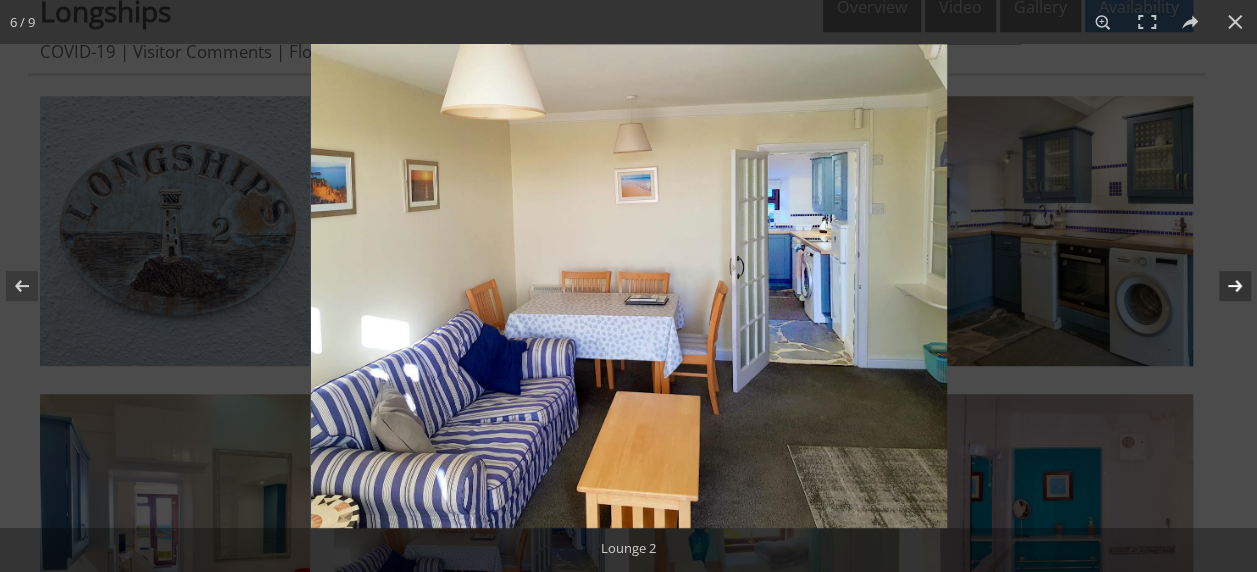 click at bounding box center [1222, 286] 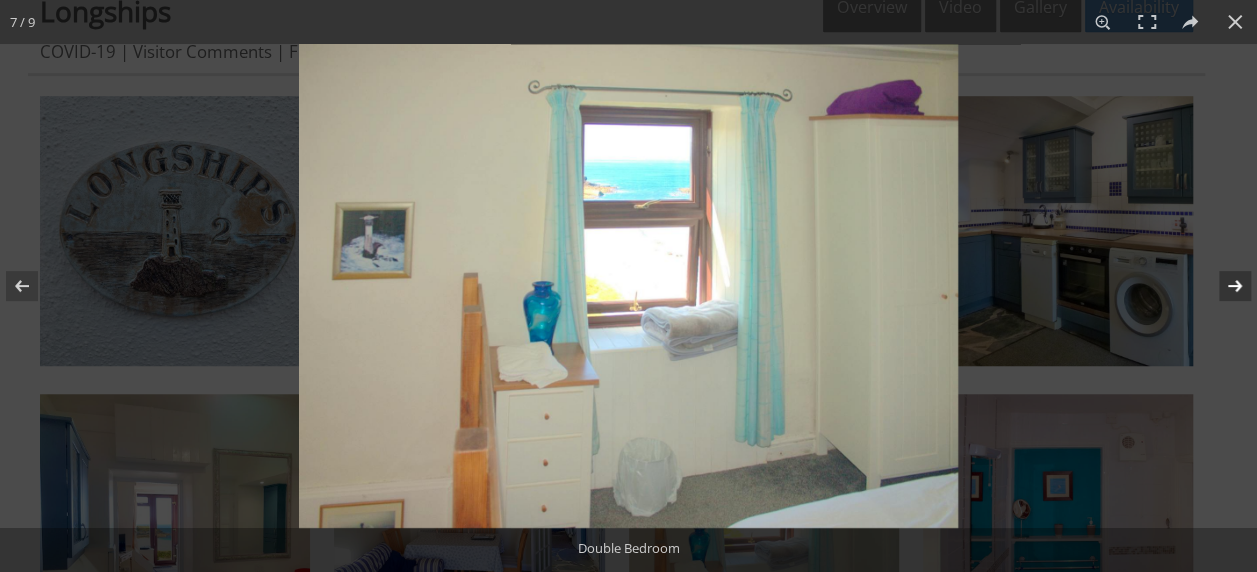 click at bounding box center (1222, 286) 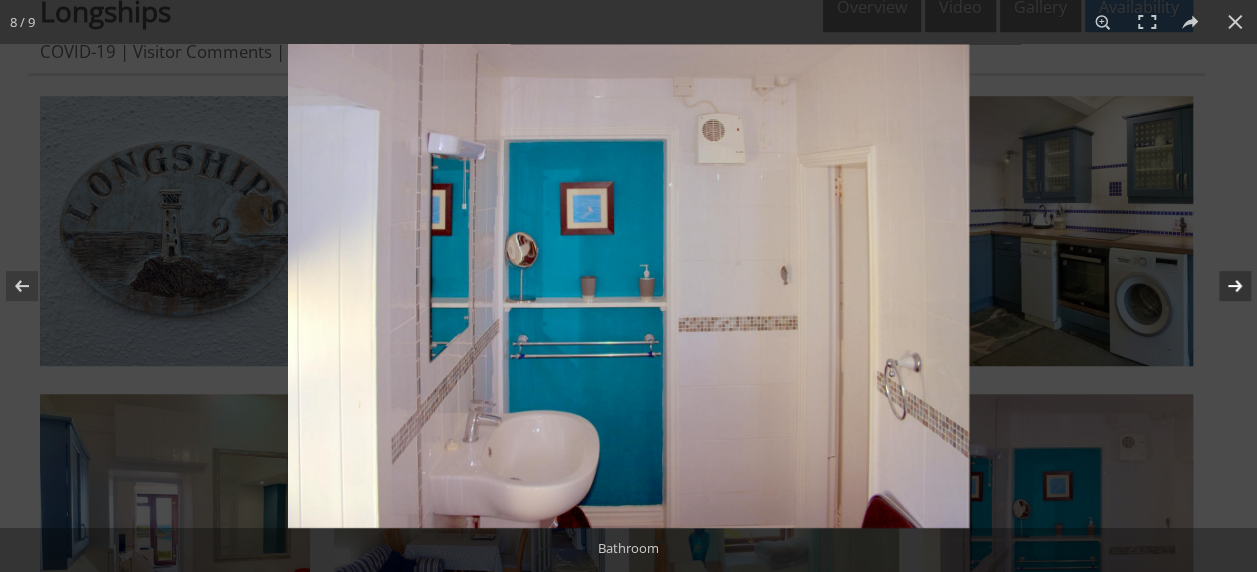 click at bounding box center (1222, 286) 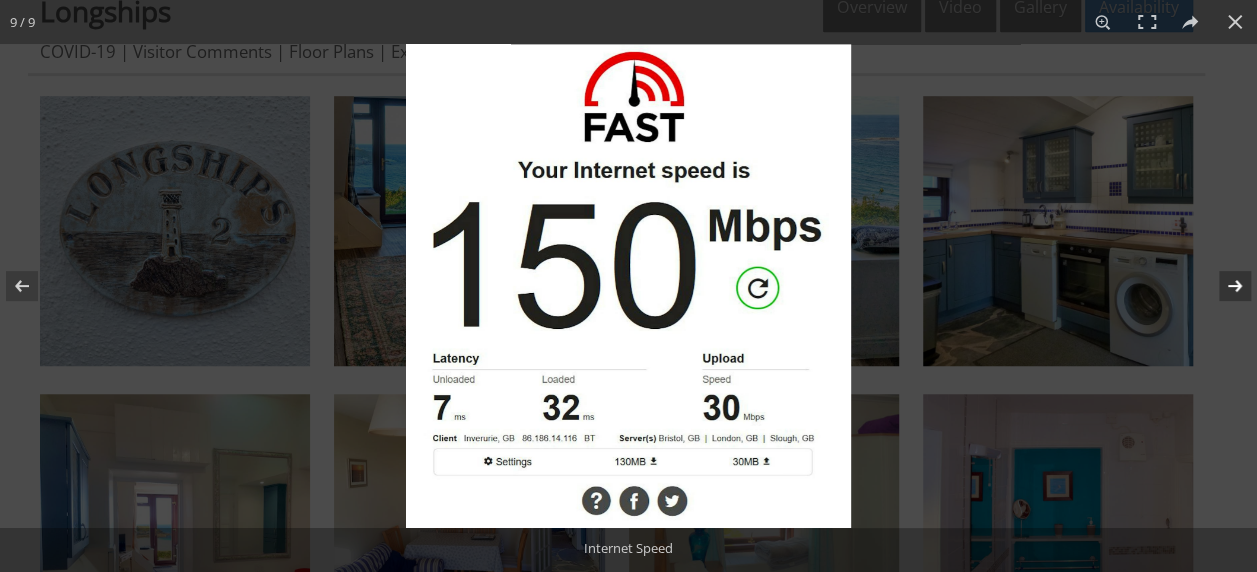 click at bounding box center (1222, 286) 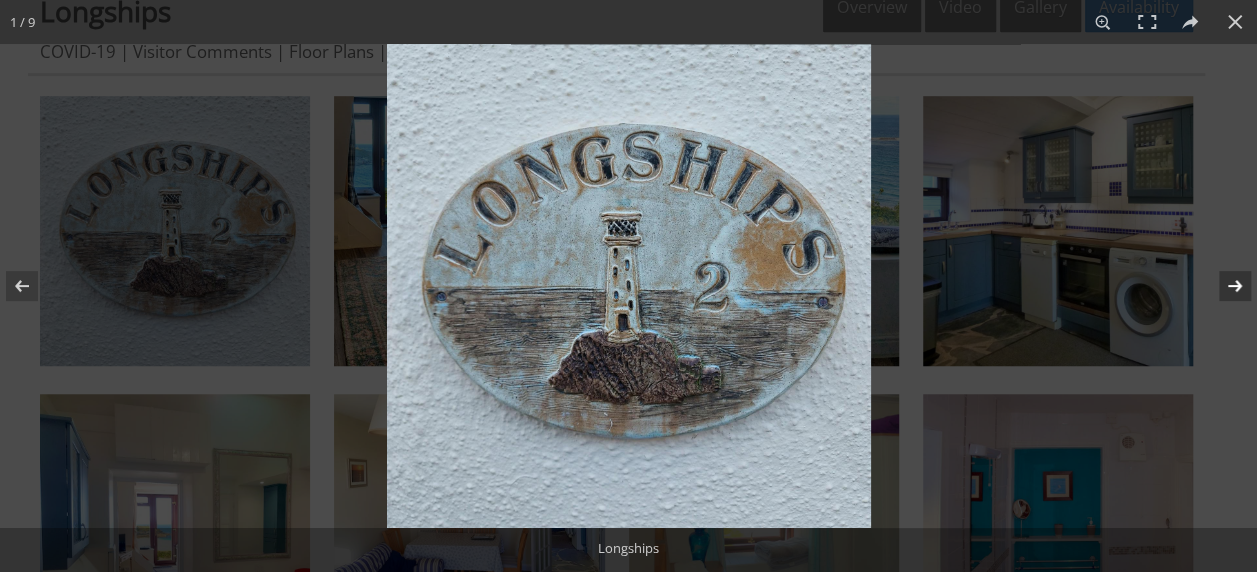 click at bounding box center (1222, 286) 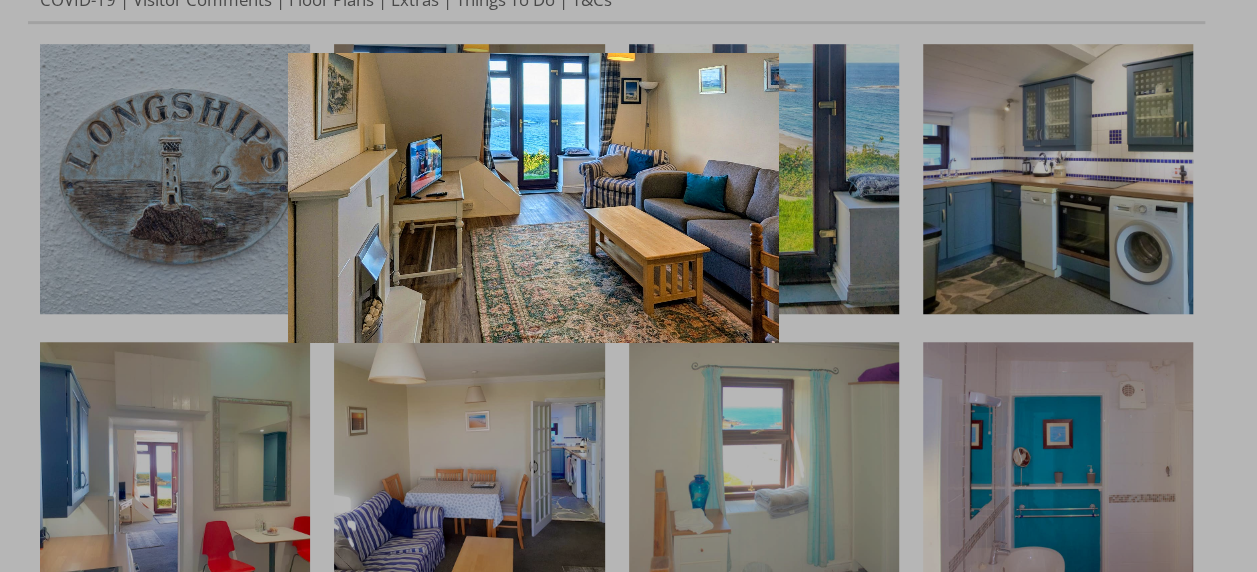 scroll, scrollTop: 694, scrollLeft: 0, axis: vertical 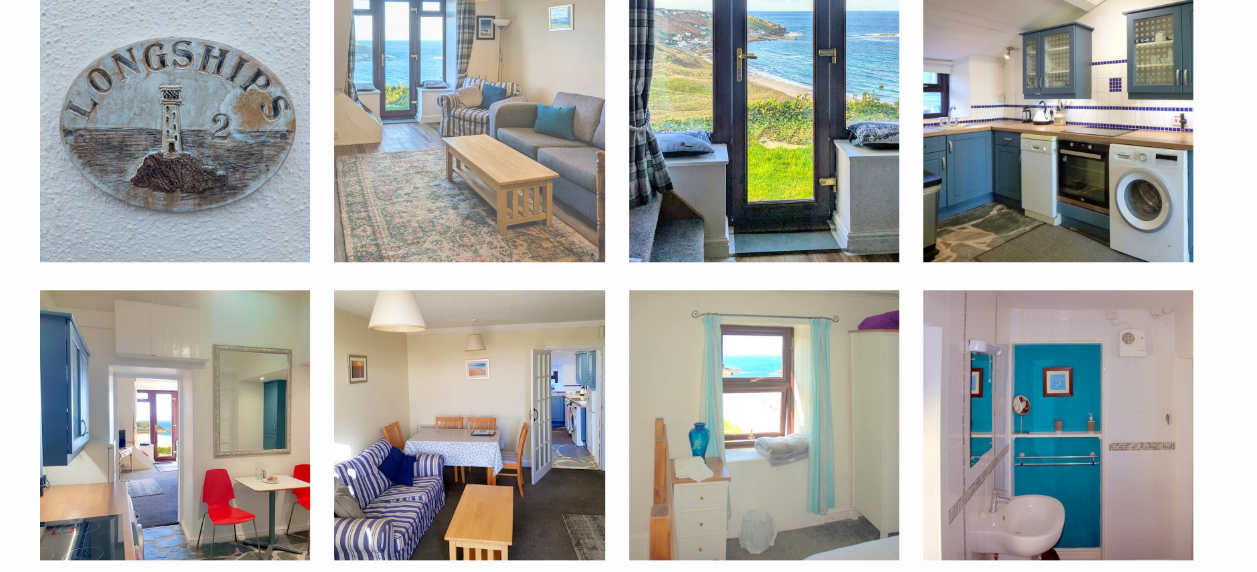 click at bounding box center (469, 127) 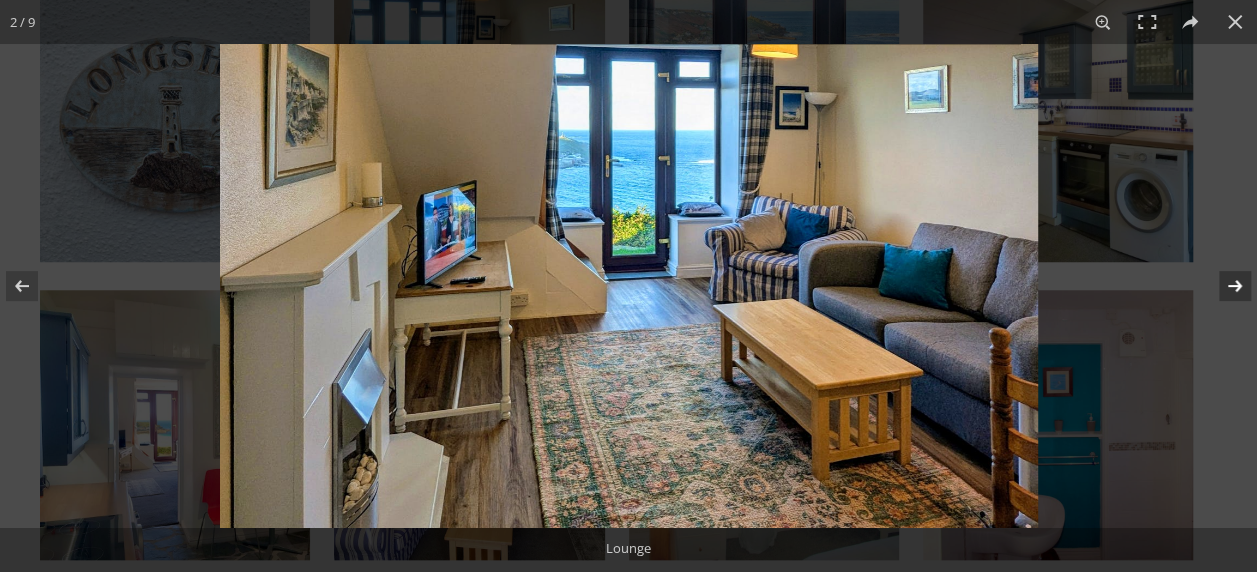 click at bounding box center (1222, 286) 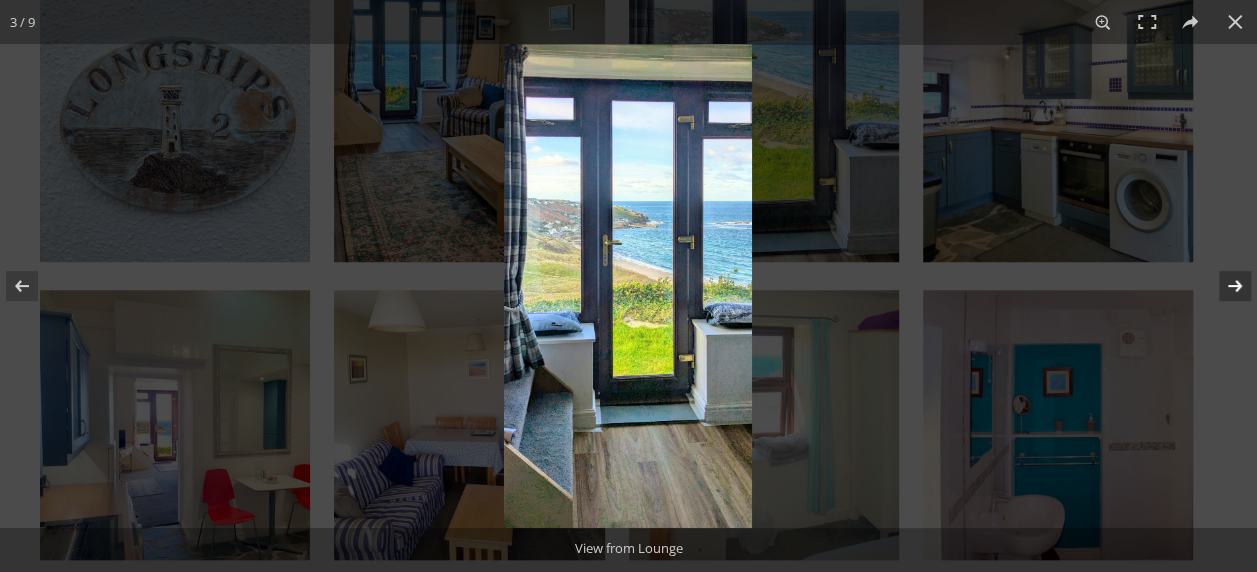 click at bounding box center [1222, 286] 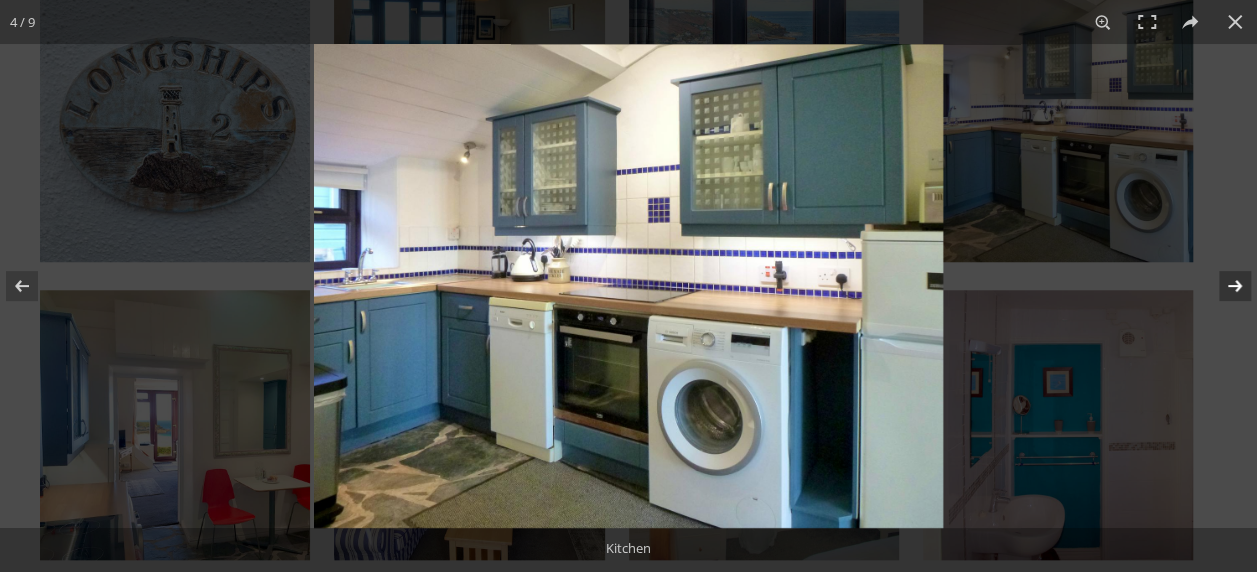 click at bounding box center [1222, 286] 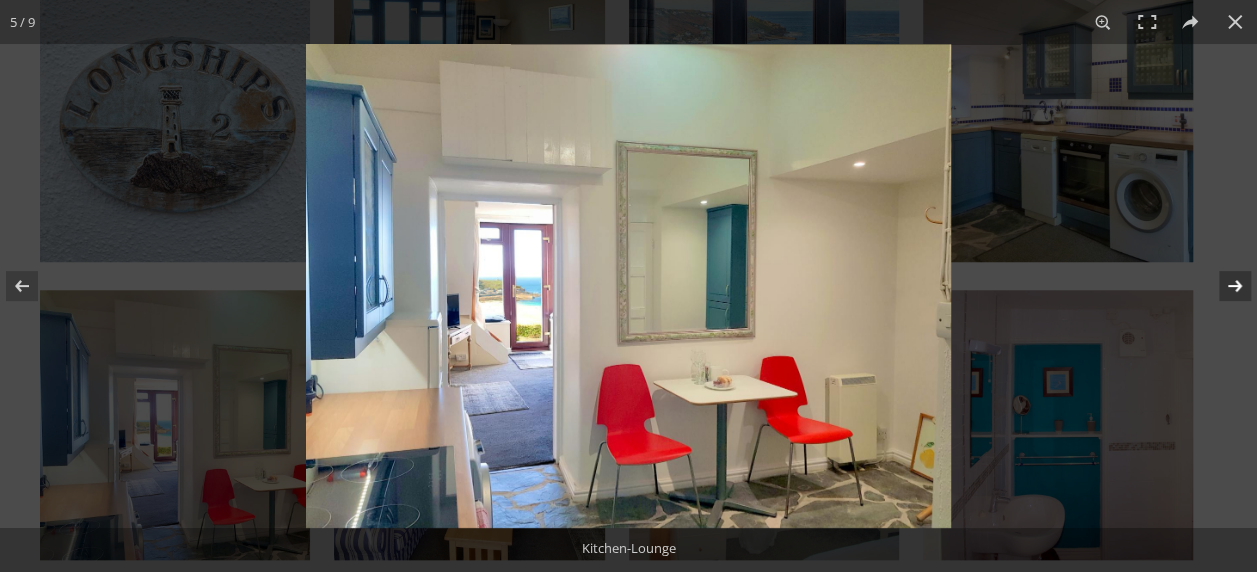 click at bounding box center [1222, 286] 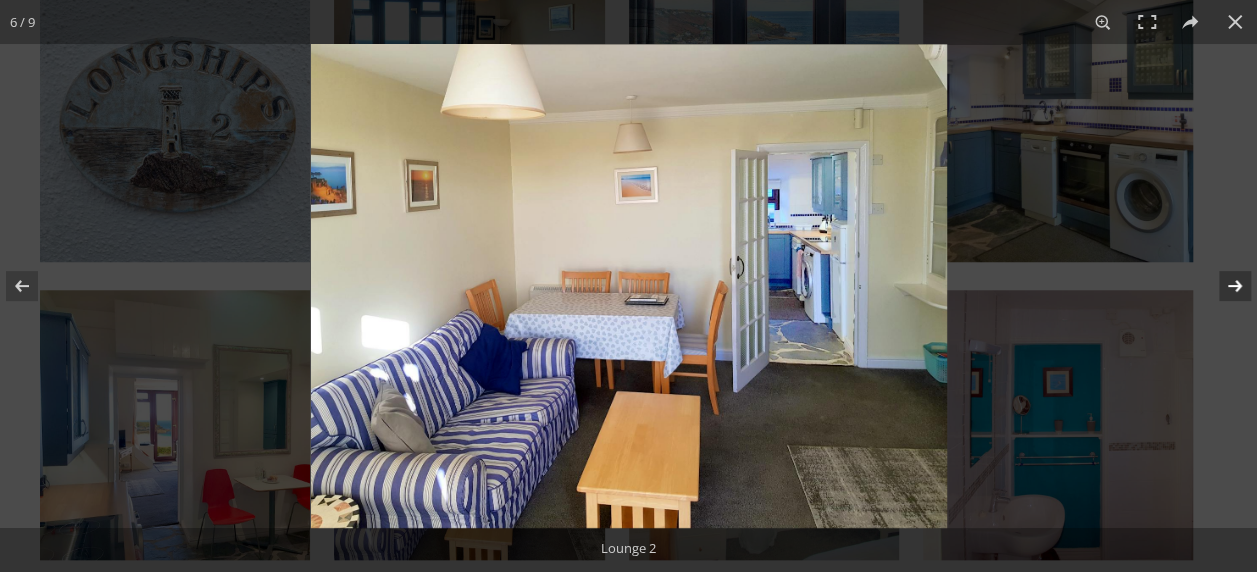 click at bounding box center (1222, 286) 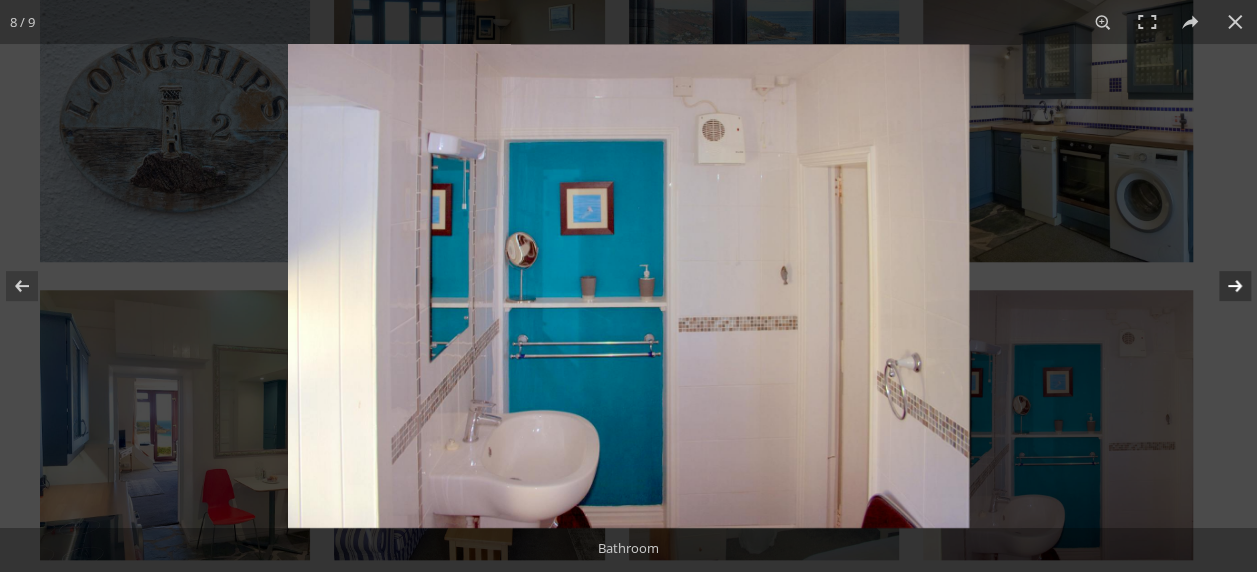 click at bounding box center (1222, 286) 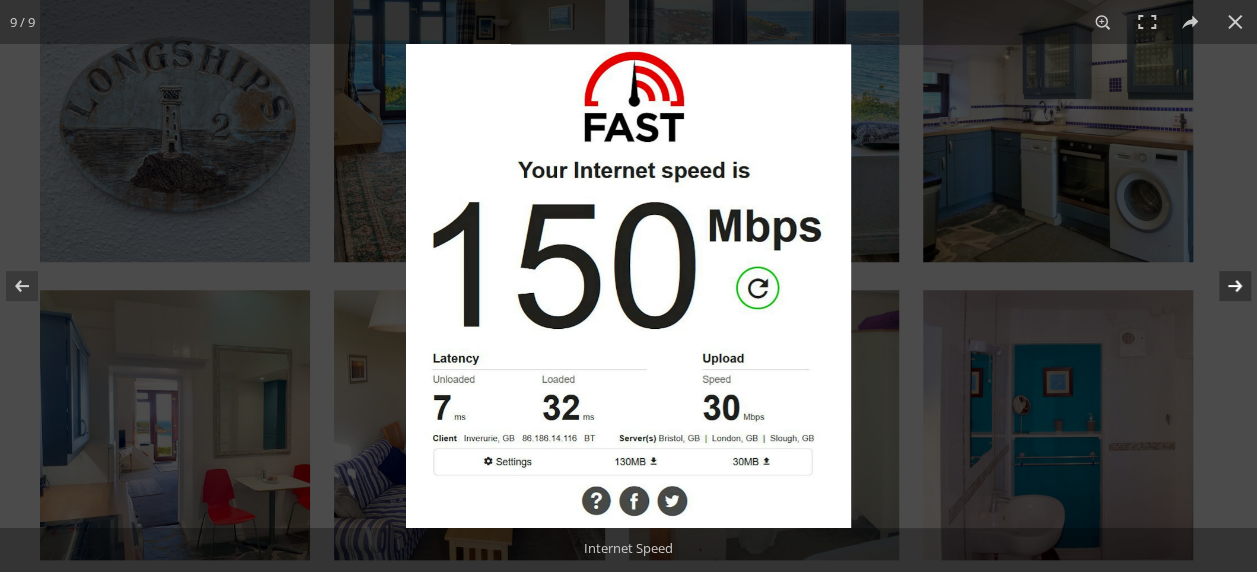 click at bounding box center [1222, 286] 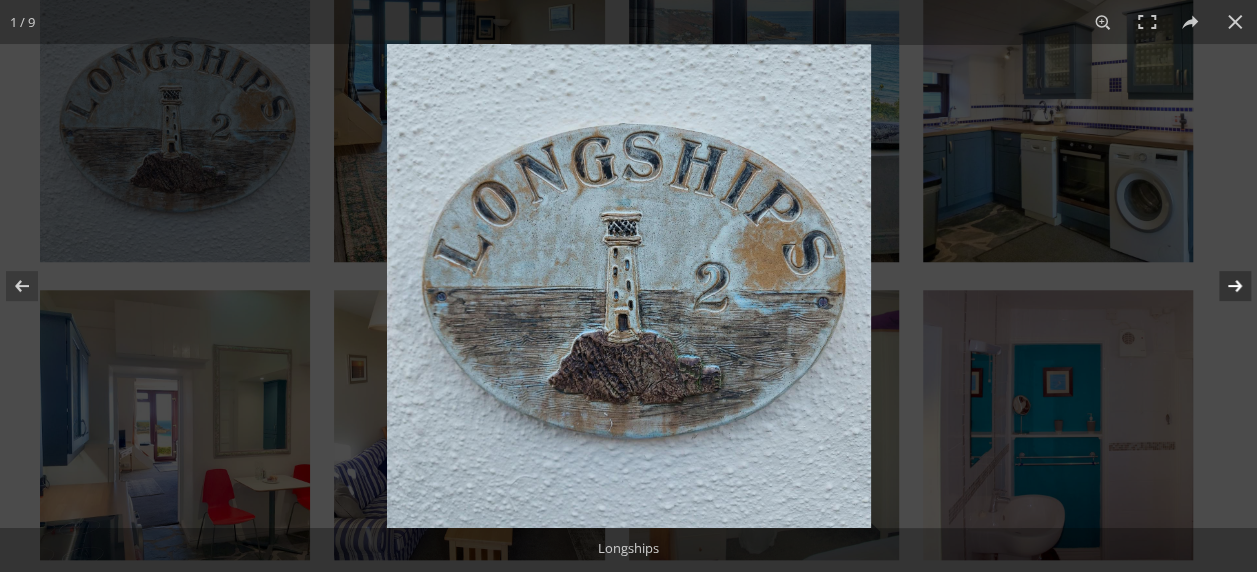 click at bounding box center (1222, 286) 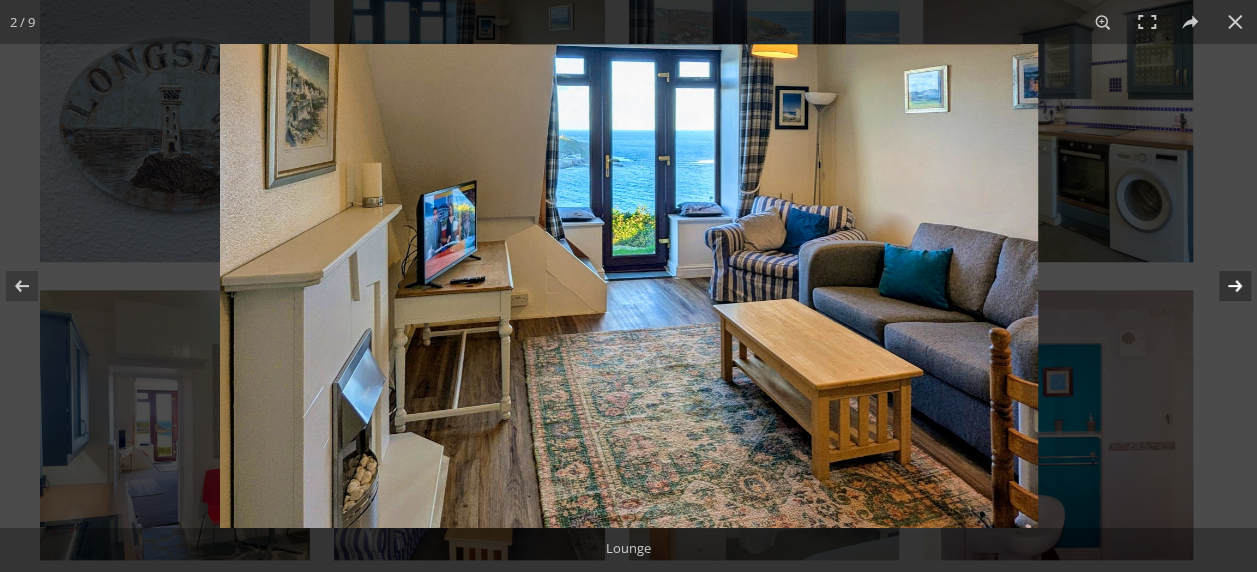 click at bounding box center [1222, 286] 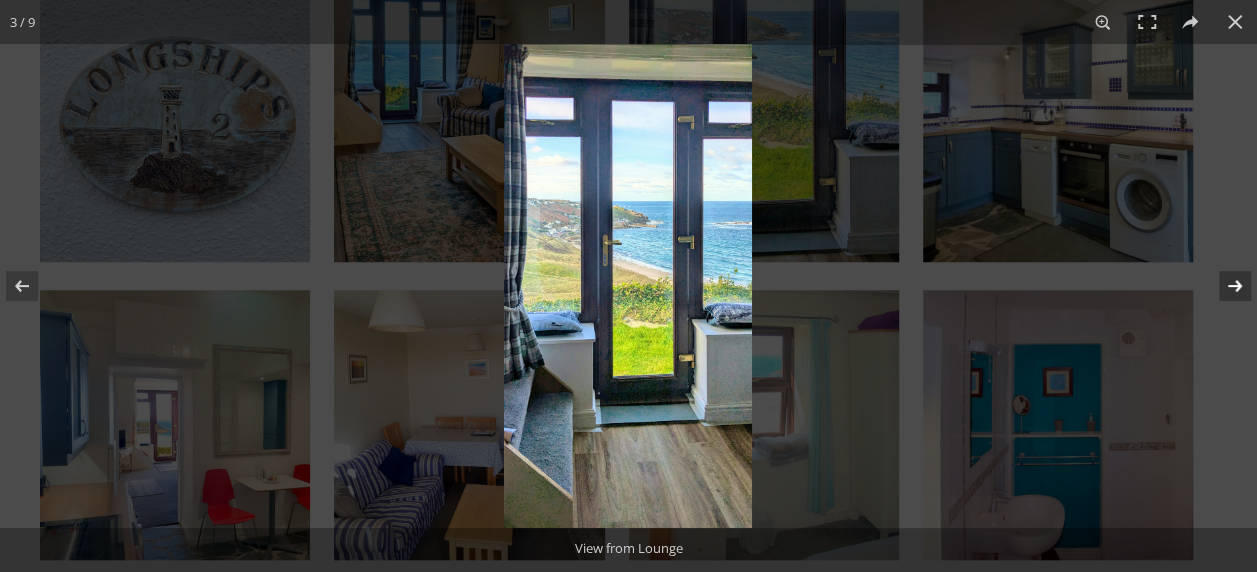 click at bounding box center (1222, 286) 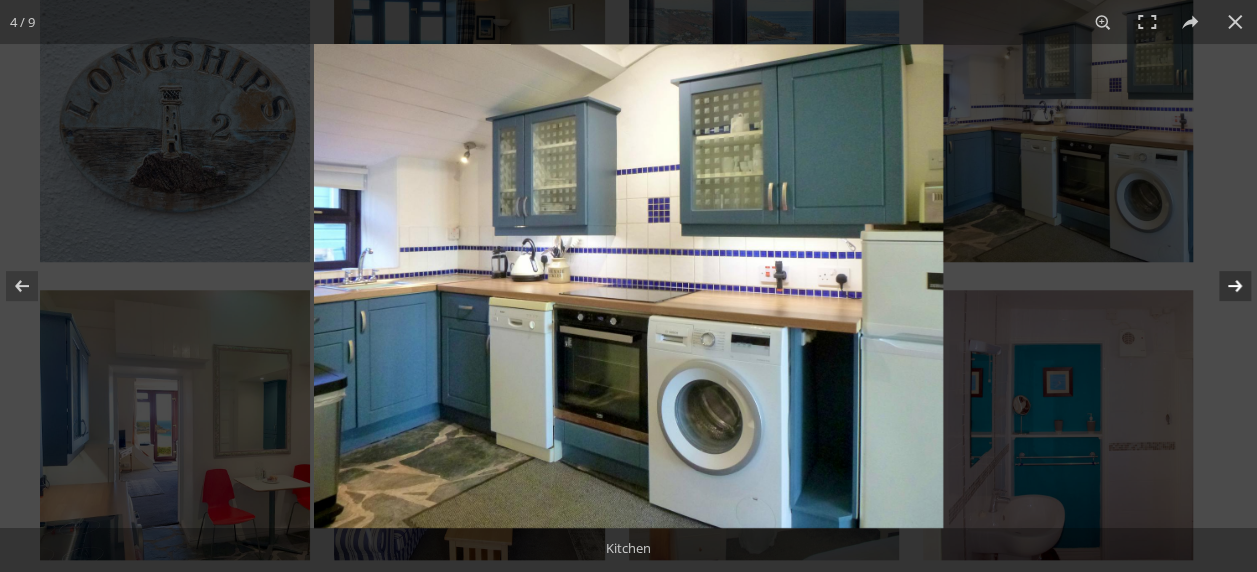 click at bounding box center (1222, 286) 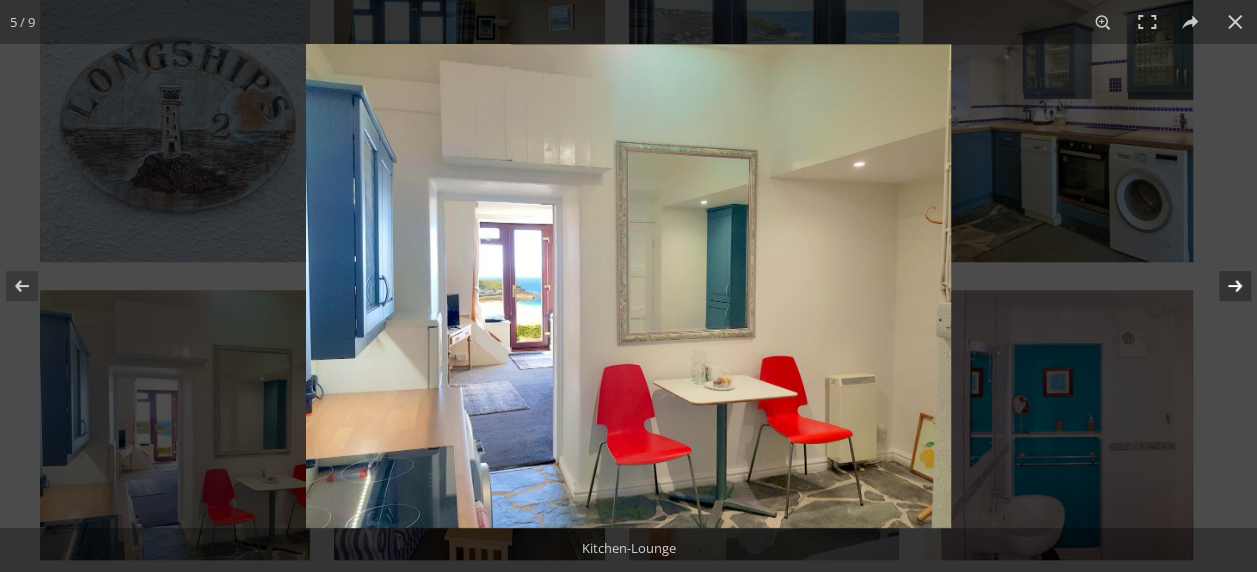 click at bounding box center [1222, 286] 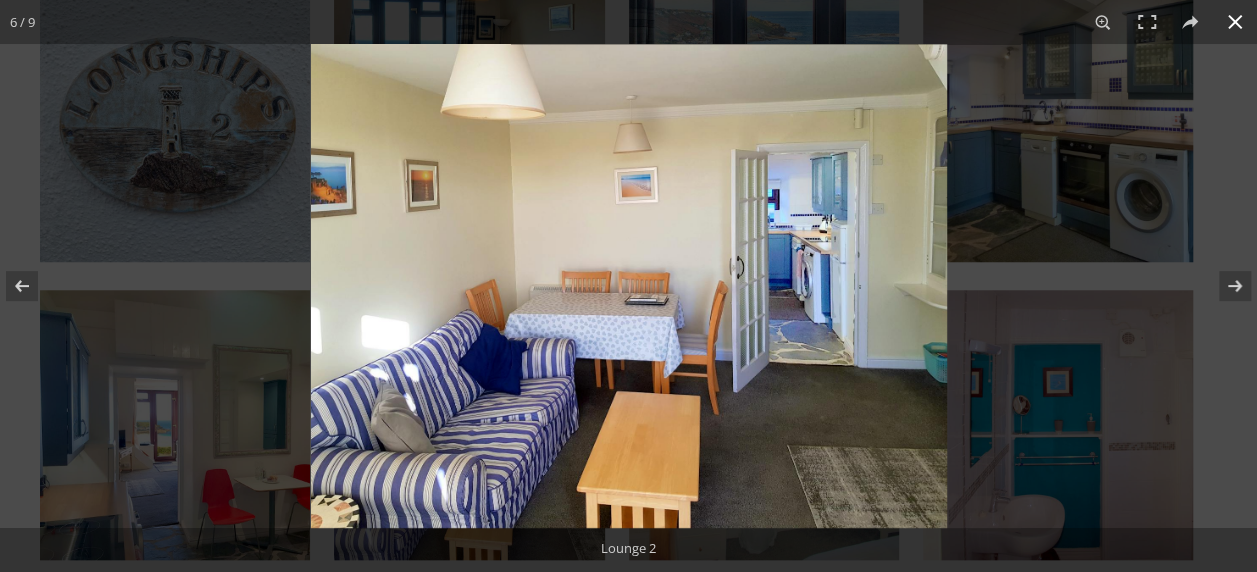 click at bounding box center [1235, 22] 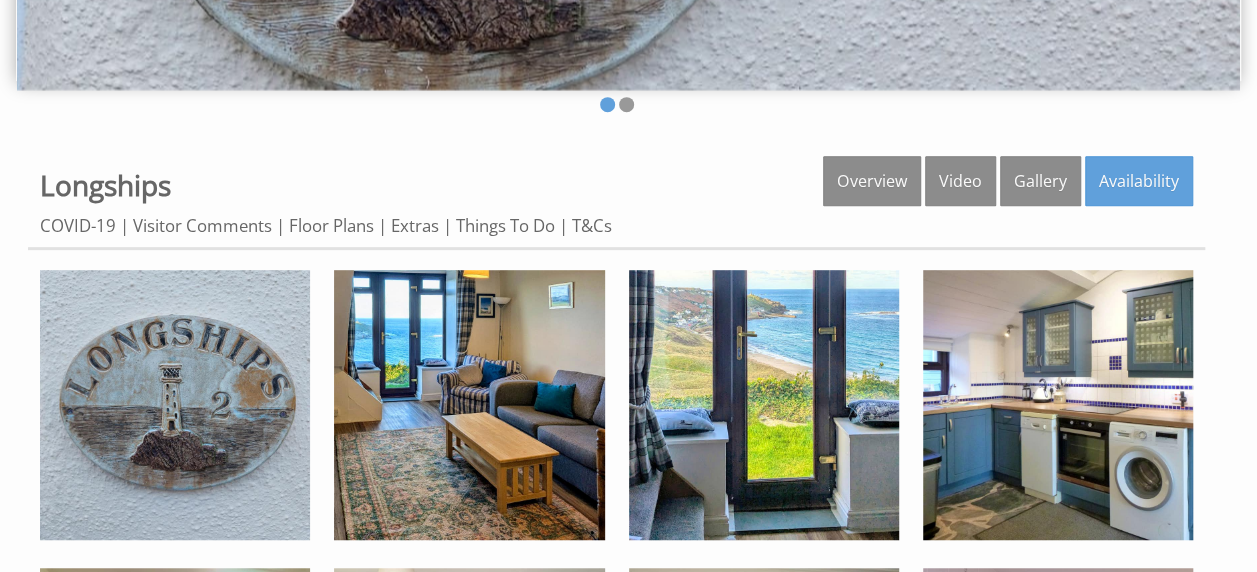 scroll, scrollTop: 180, scrollLeft: 0, axis: vertical 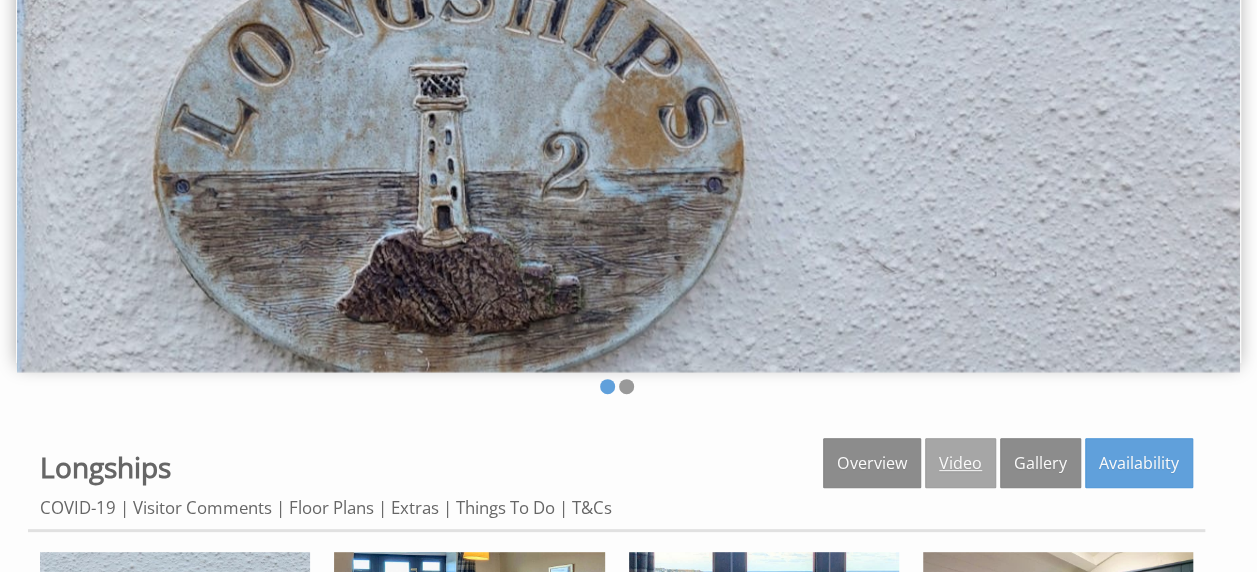 click on "Video" at bounding box center (960, 463) 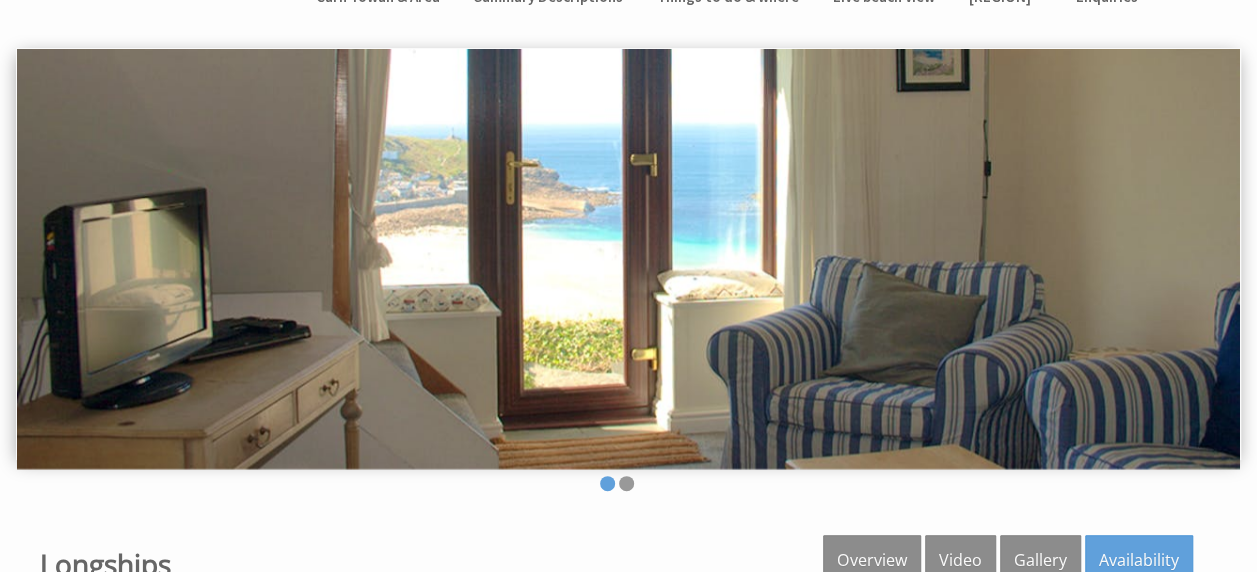 scroll, scrollTop: 72, scrollLeft: 0, axis: vertical 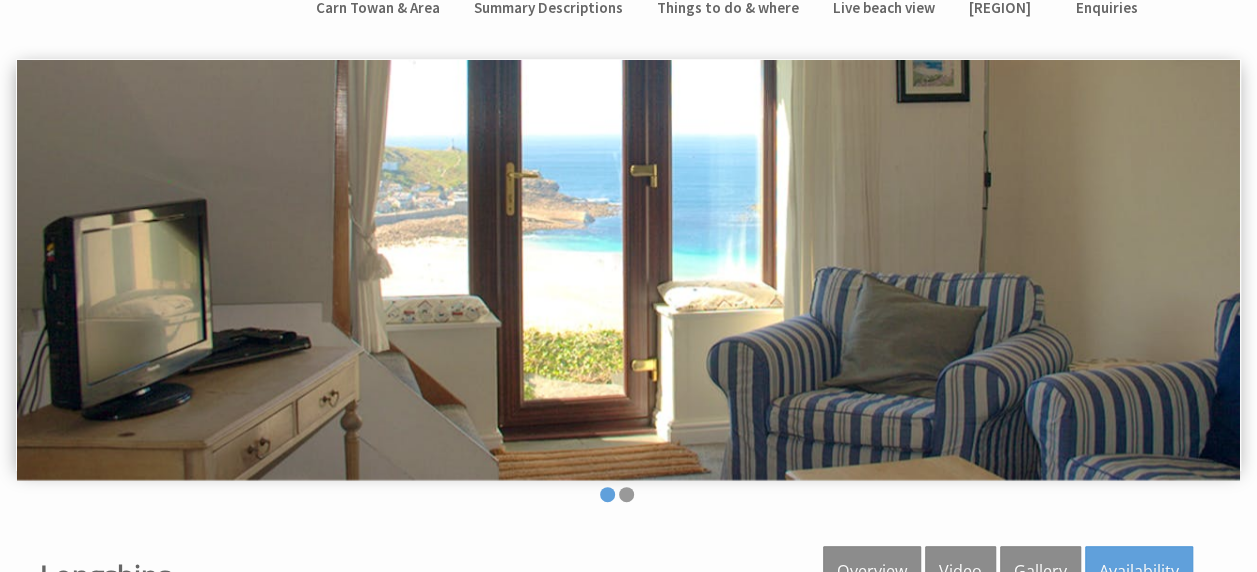 click at bounding box center [628, 270] 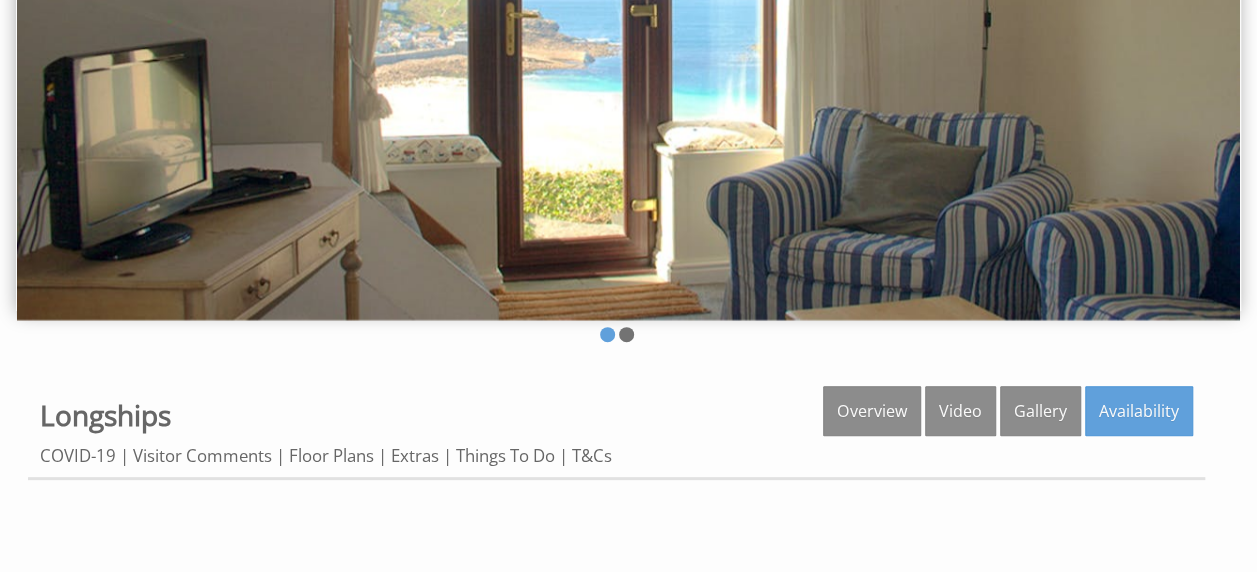 click at bounding box center [626, 334] 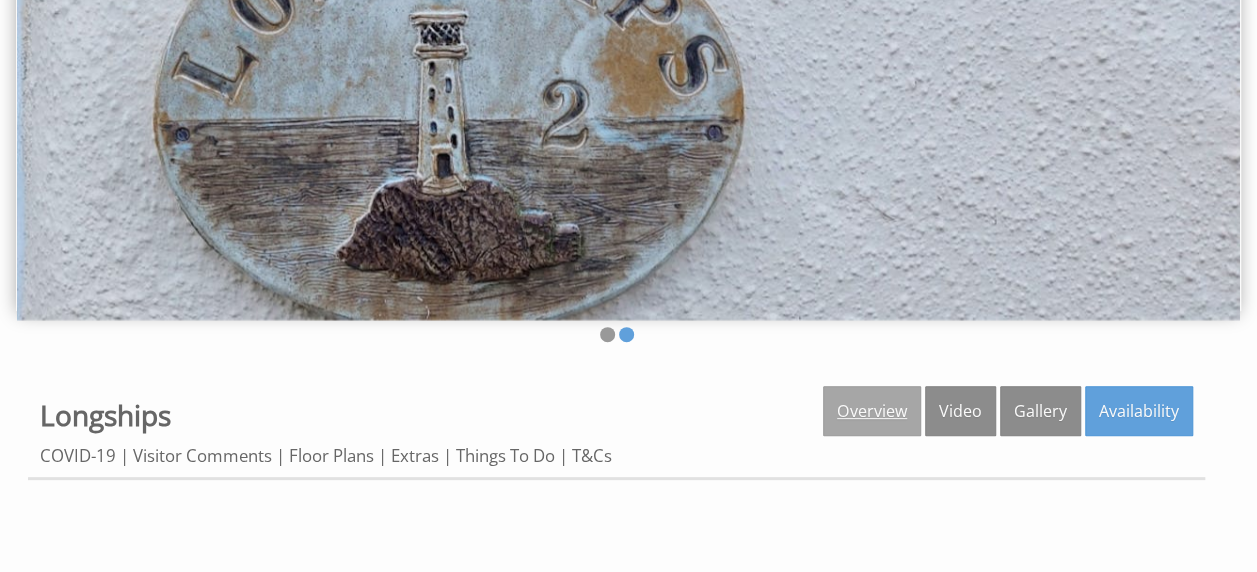 click on "Overview" at bounding box center [872, 411] 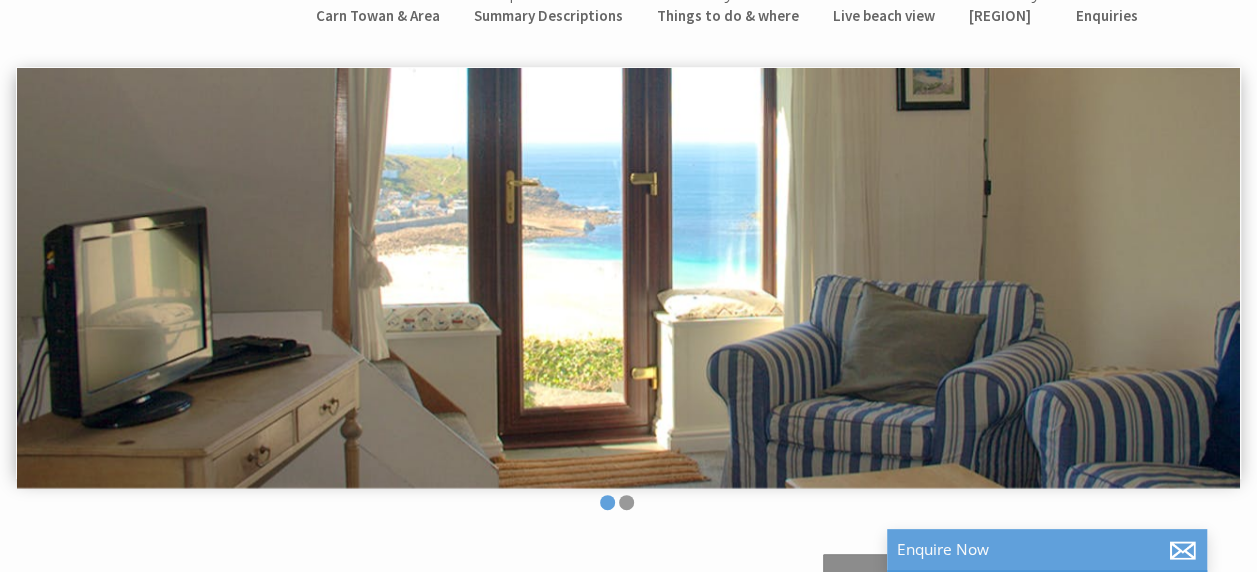 scroll, scrollTop: 56, scrollLeft: 0, axis: vertical 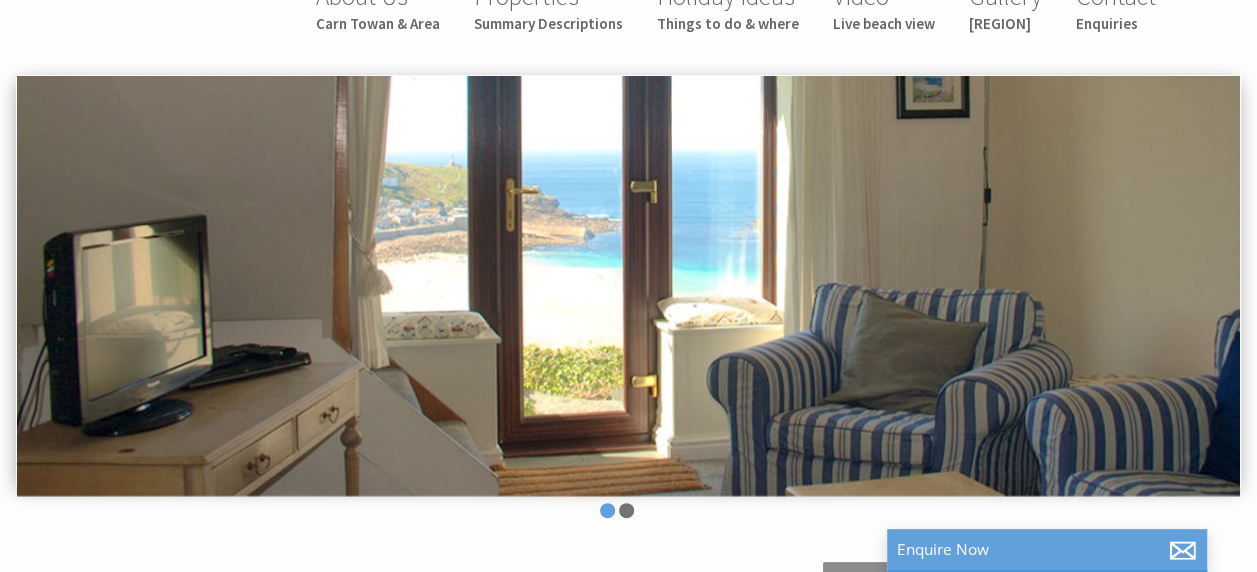 click at bounding box center (626, 510) 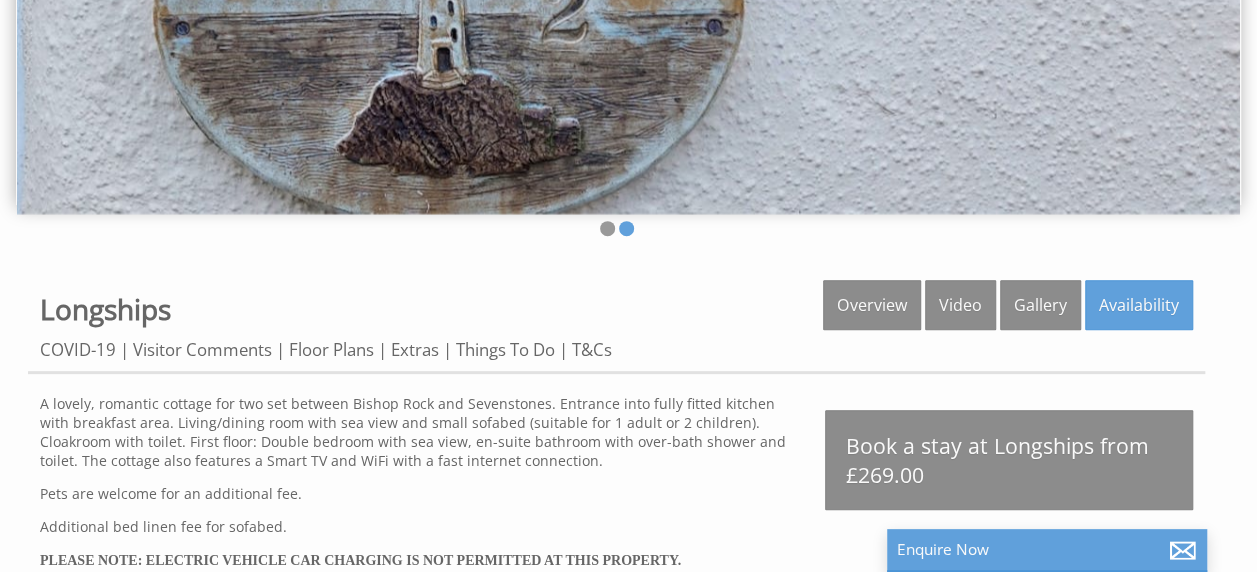 scroll, scrollTop: 365, scrollLeft: 0, axis: vertical 